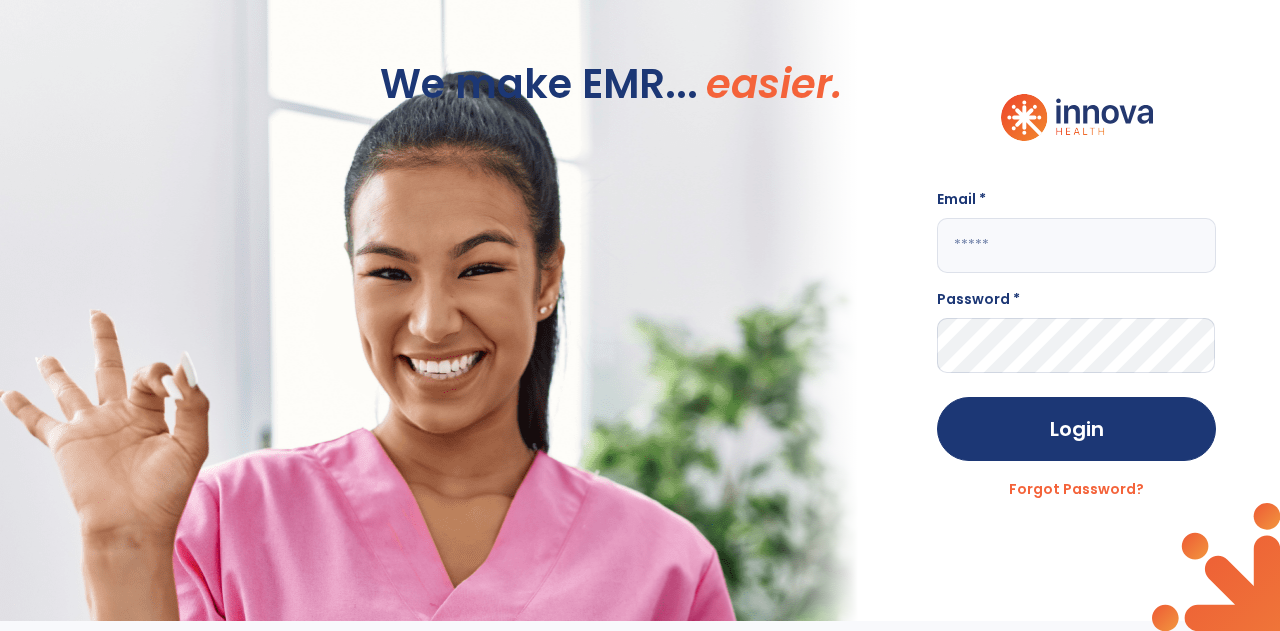 scroll, scrollTop: 0, scrollLeft: 0, axis: both 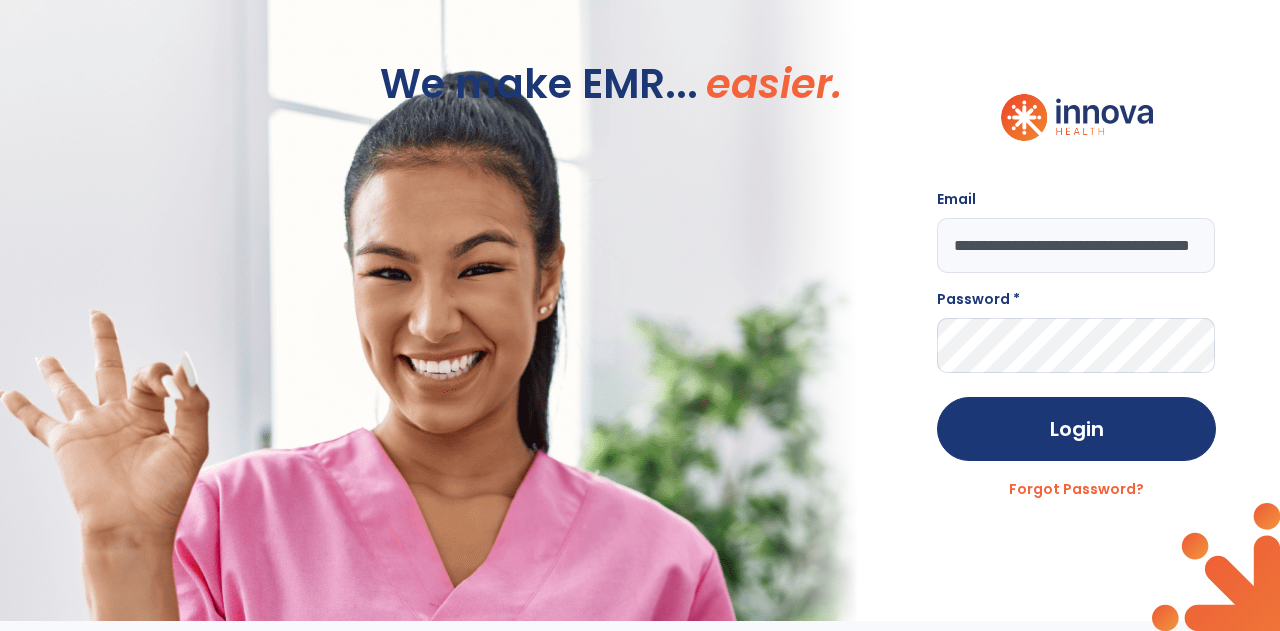type on "**********" 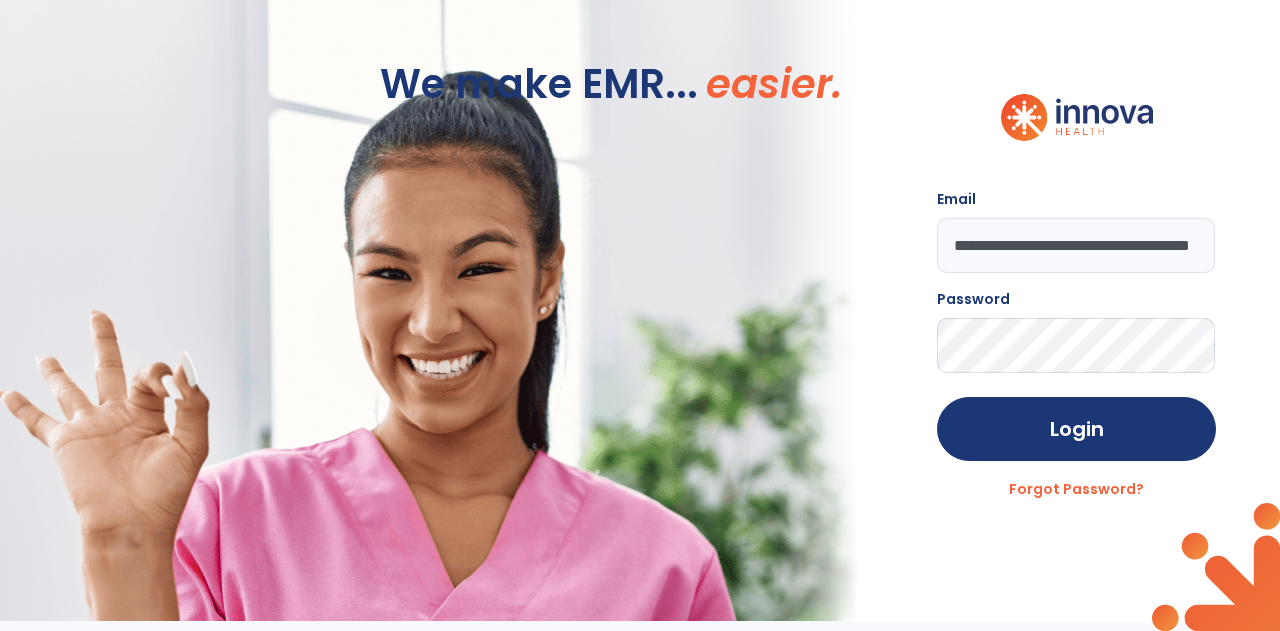 click on "Login" 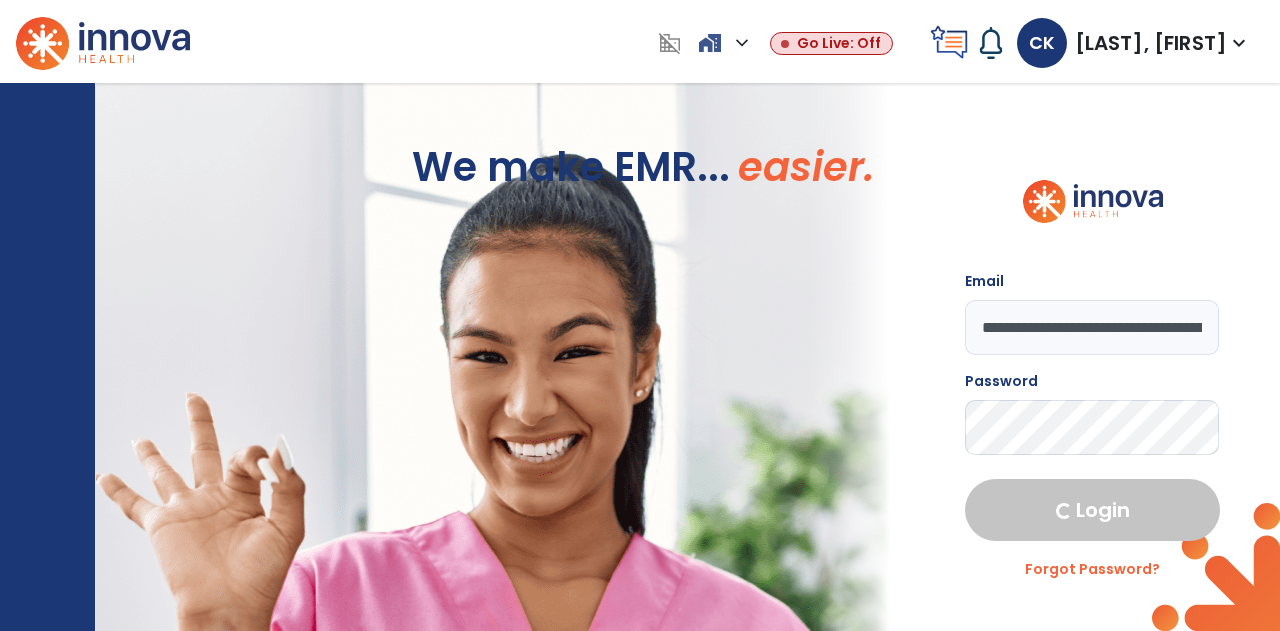 select on "****" 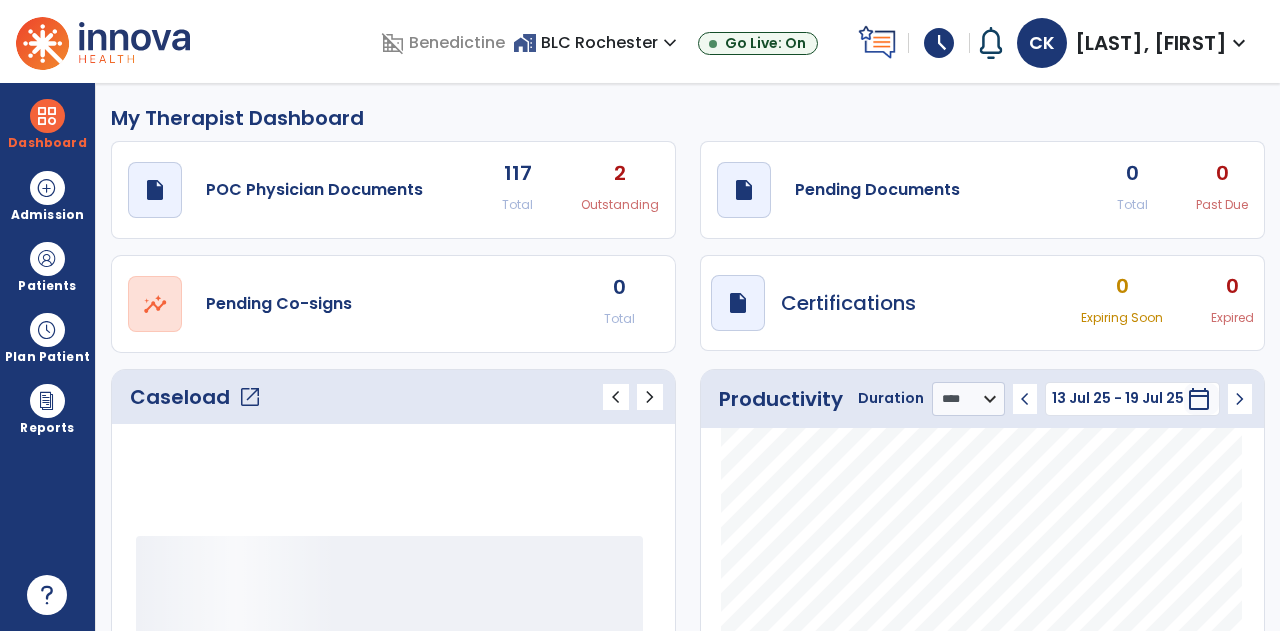 click on "open_in_new" 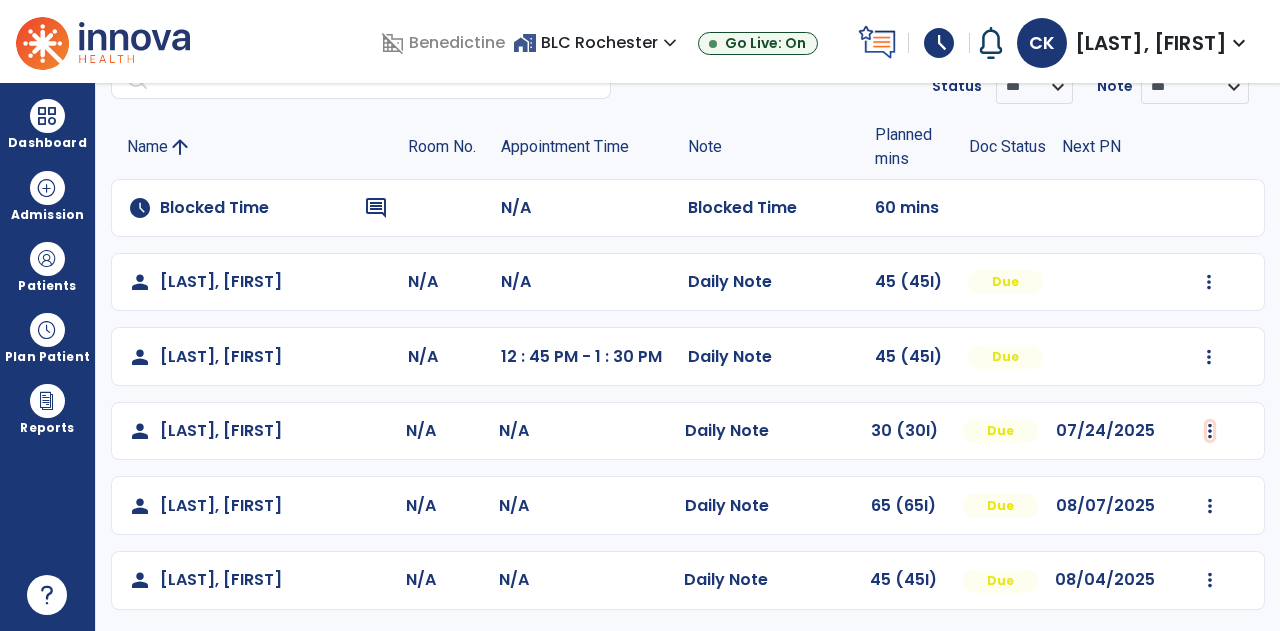 click at bounding box center [1209, 282] 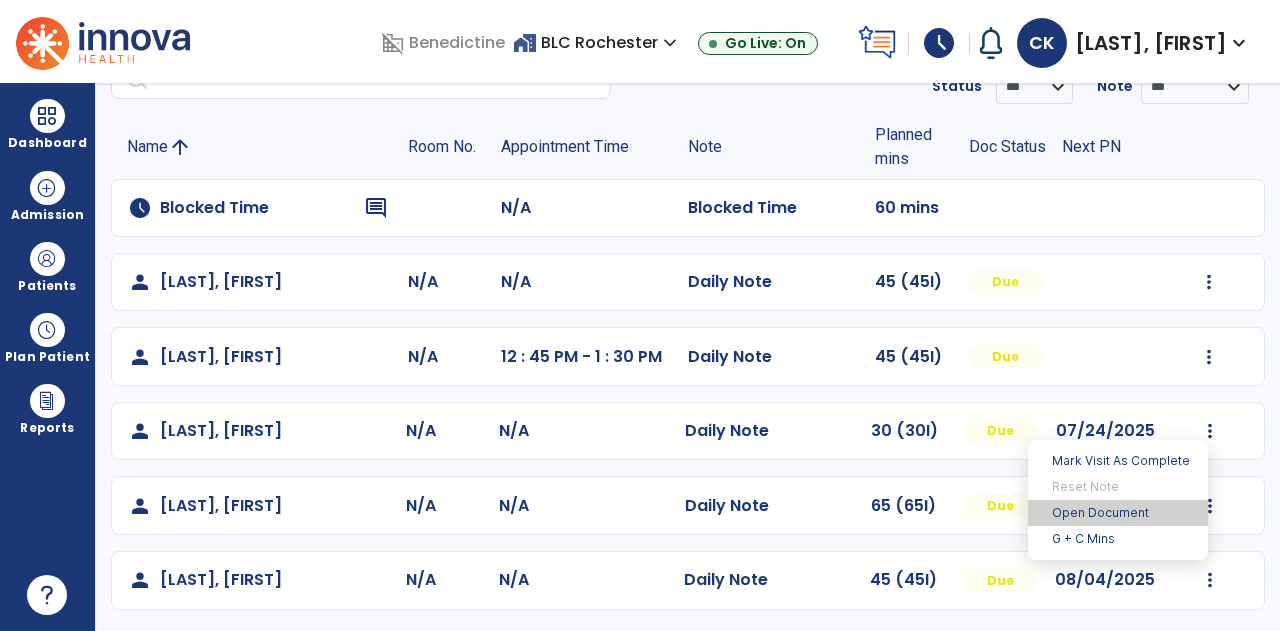 click on "Open Document" at bounding box center (1118, 513) 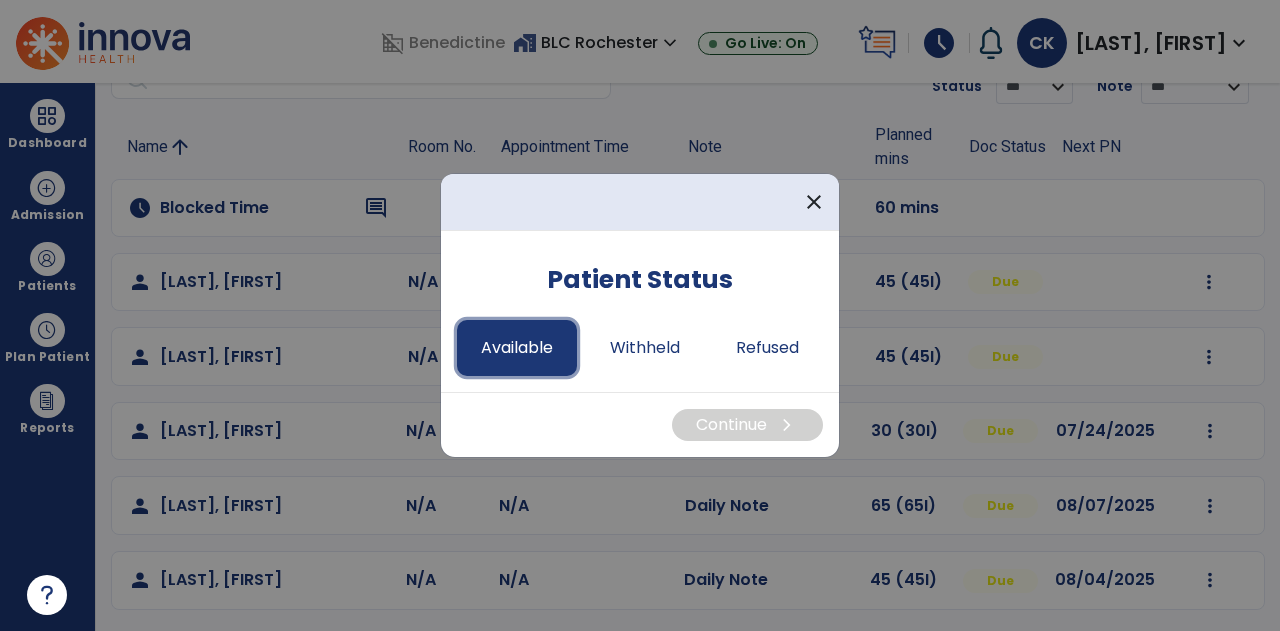 click on "Available" at bounding box center [517, 348] 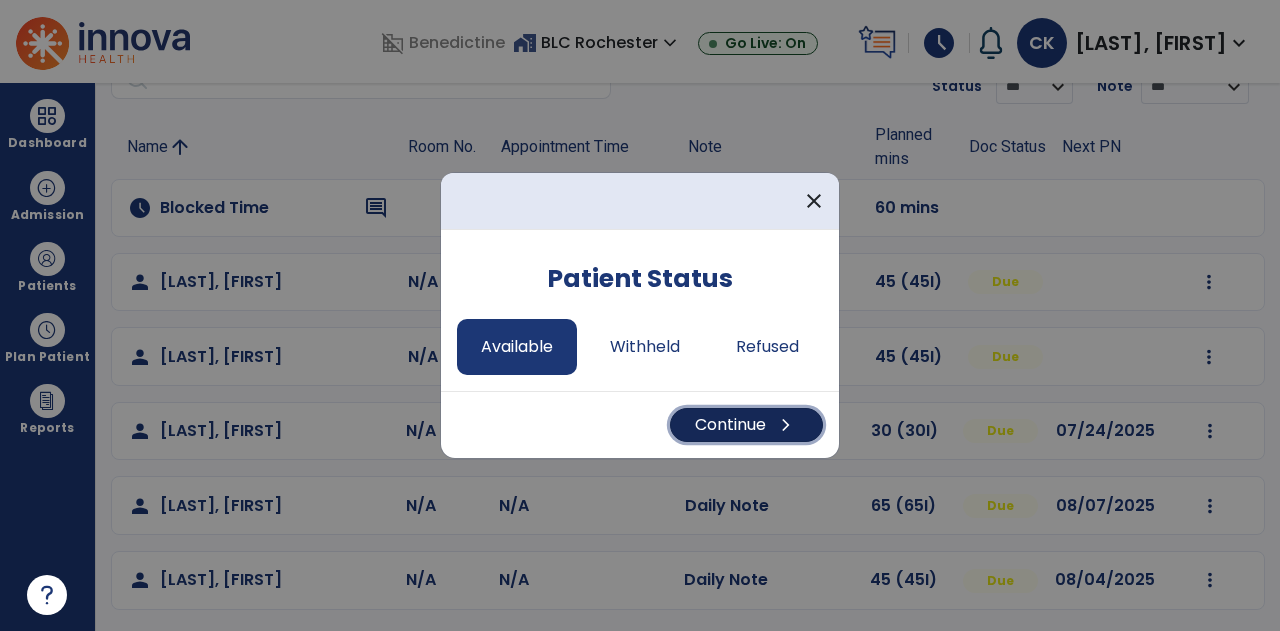 click on "Continue   chevron_right" at bounding box center [746, 425] 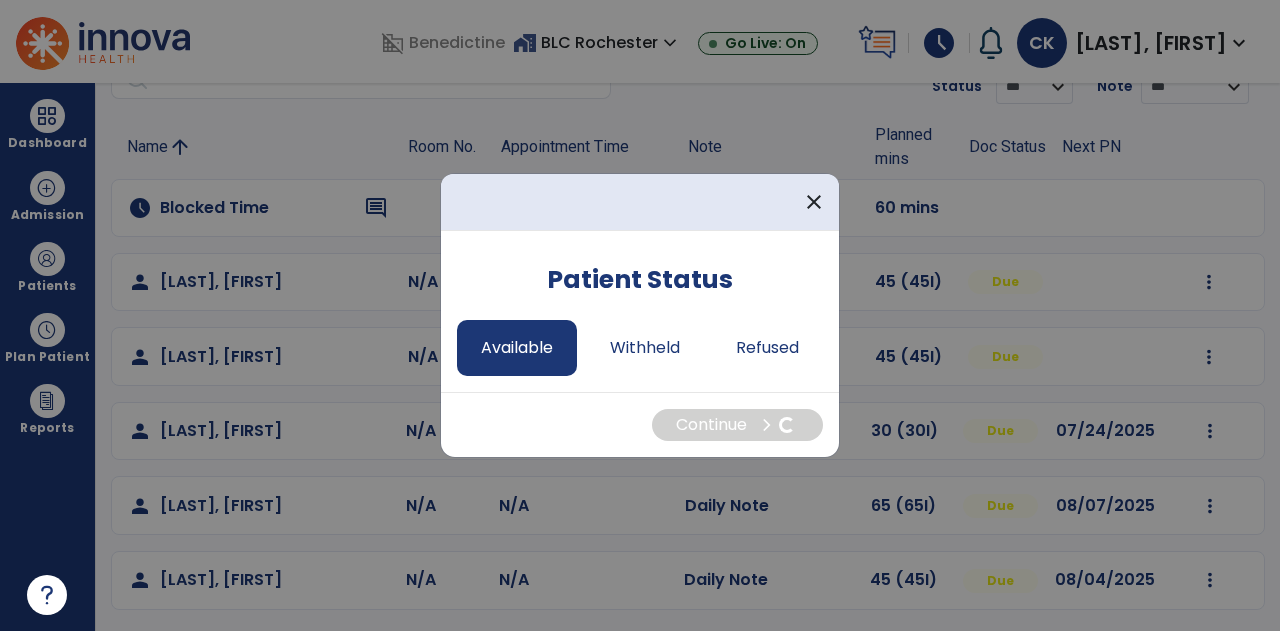 select on "*" 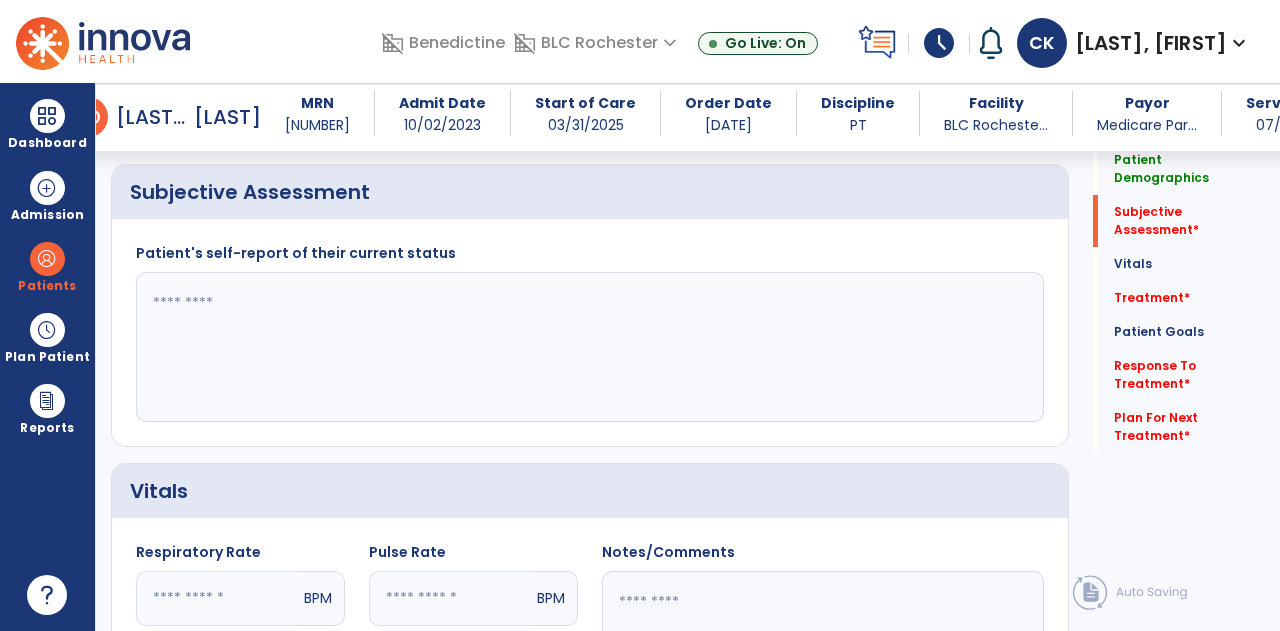 scroll, scrollTop: 473, scrollLeft: 0, axis: vertical 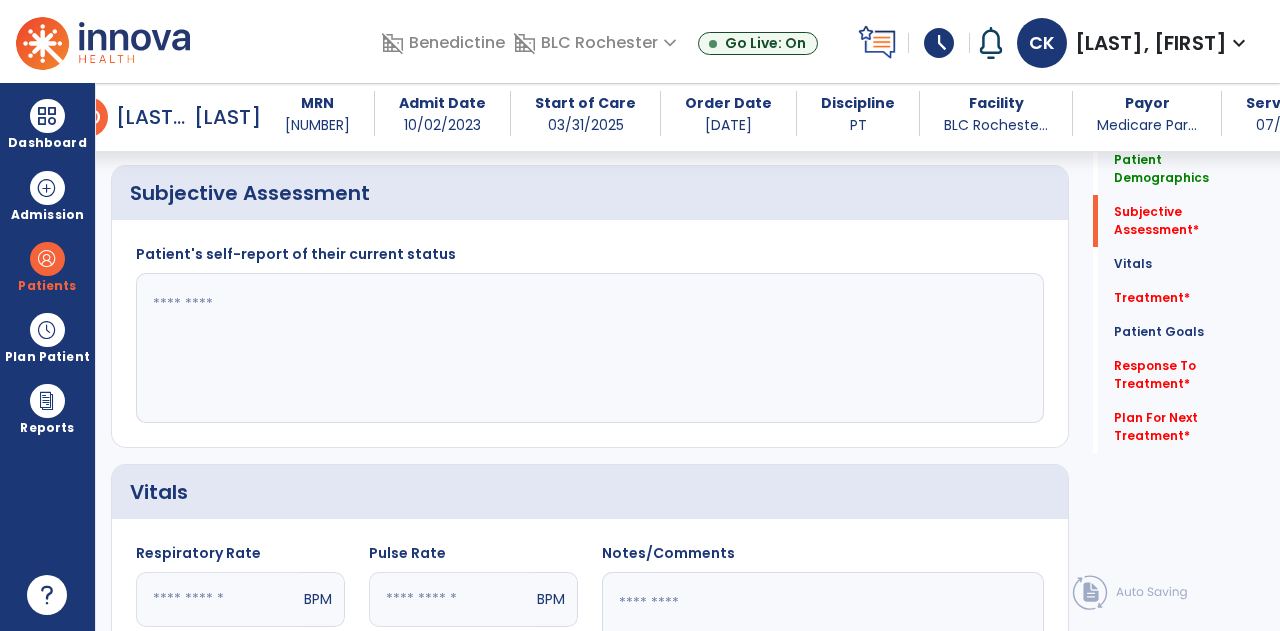 click 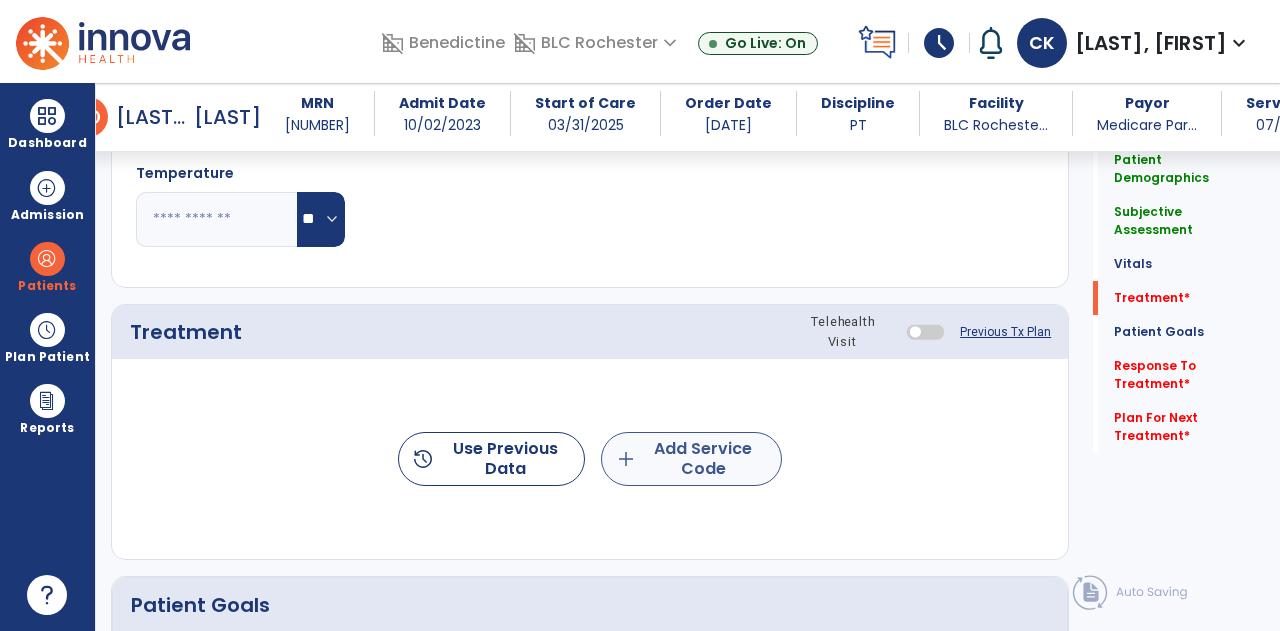 type on "**********" 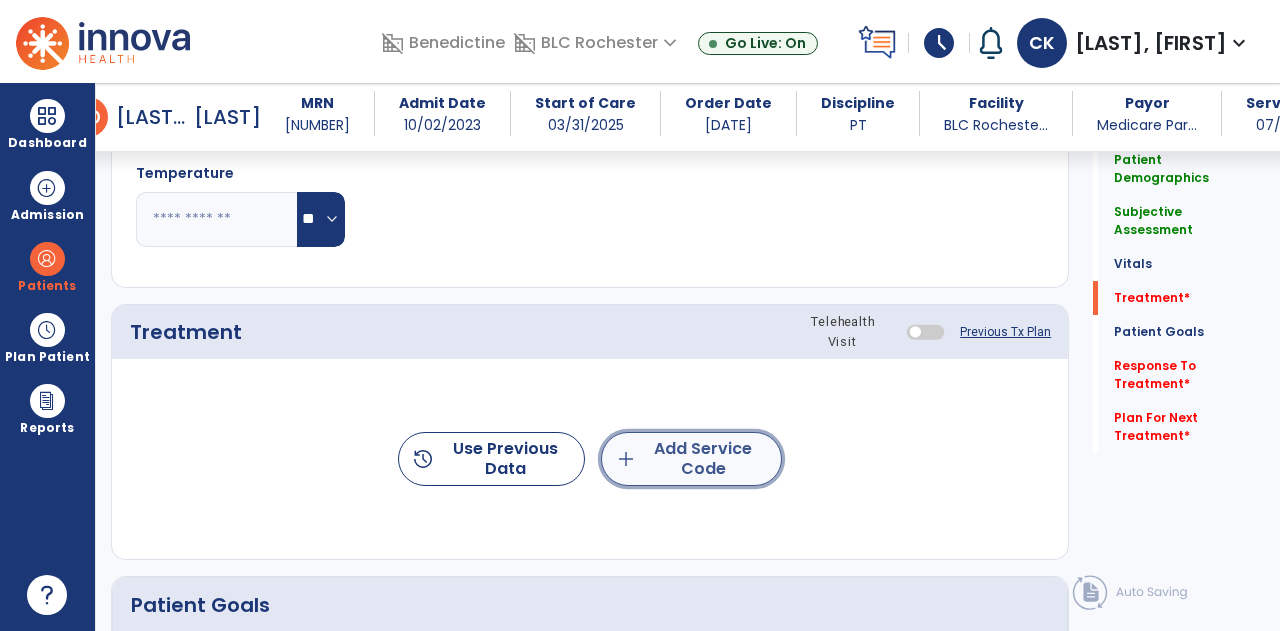 click on "add  Add Service Code" 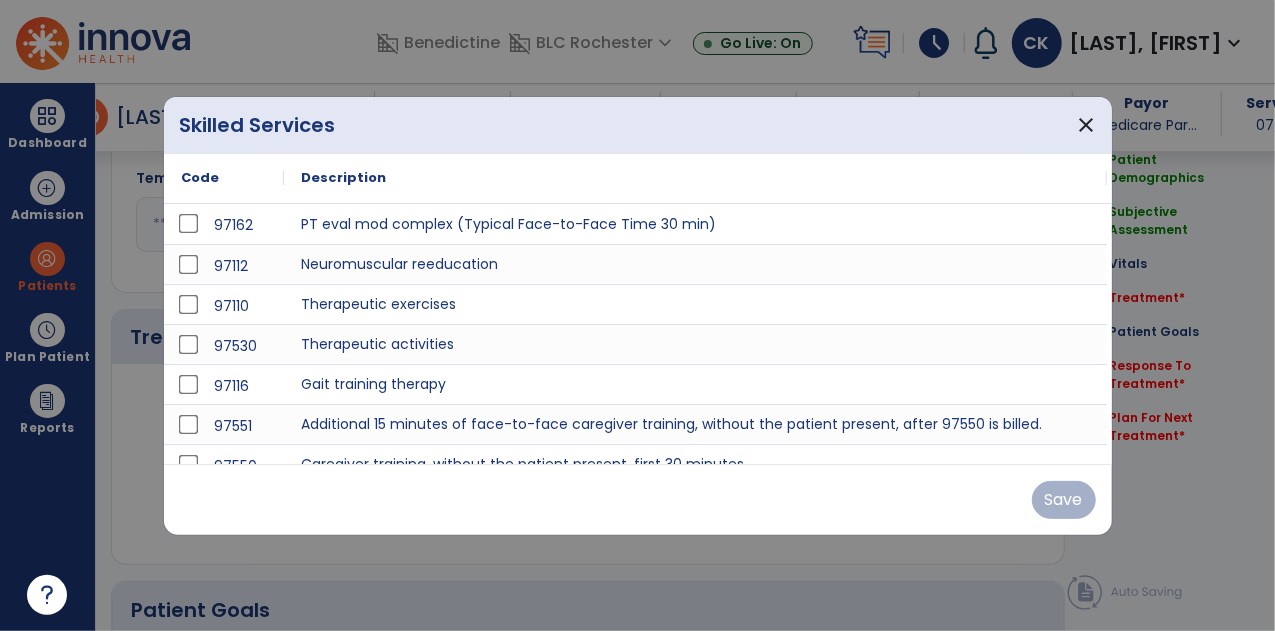 scroll, scrollTop: 1055, scrollLeft: 0, axis: vertical 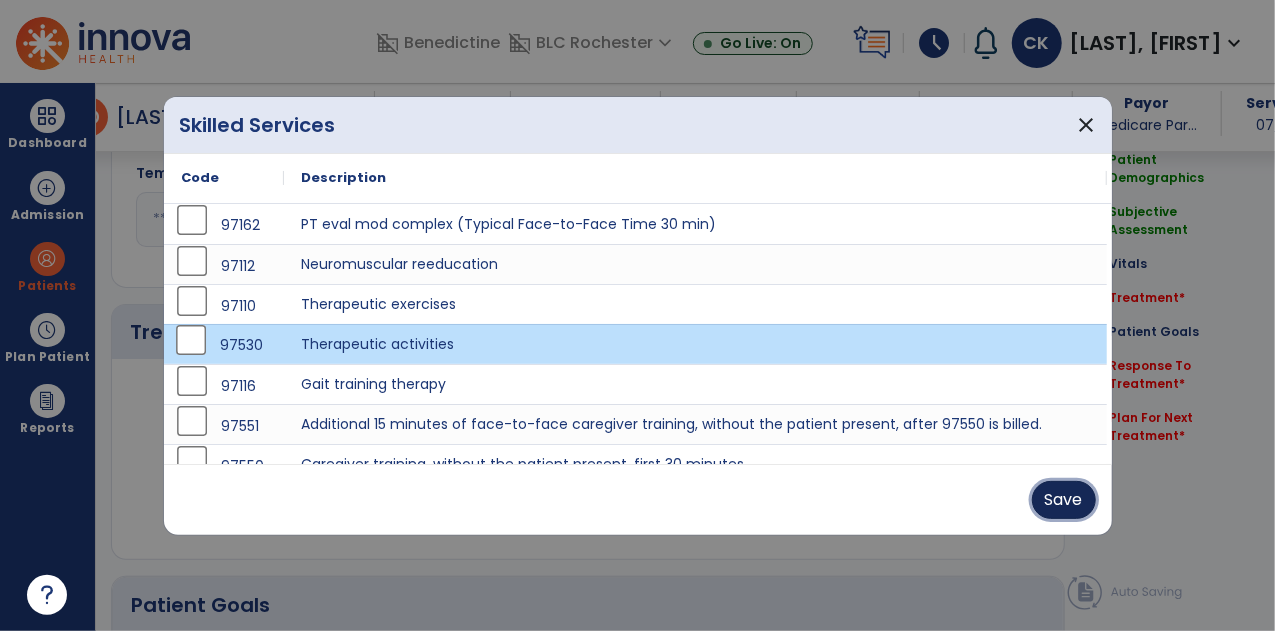 click on "Save" at bounding box center [1064, 500] 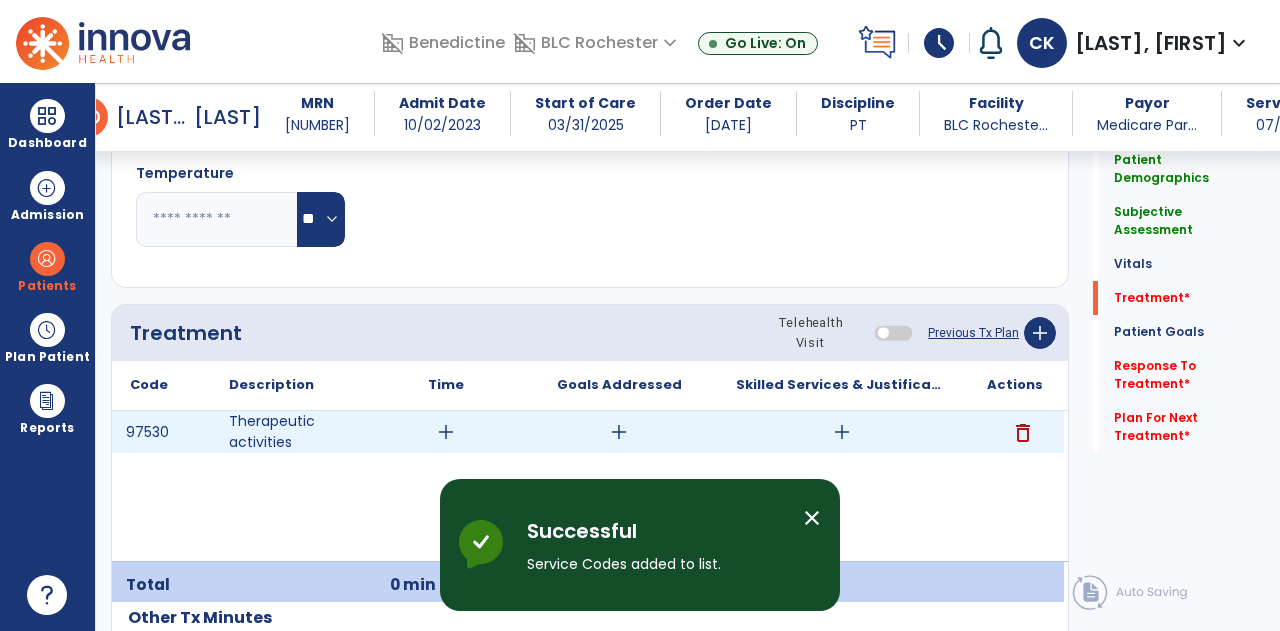 click on "add" at bounding box center [841, 432] 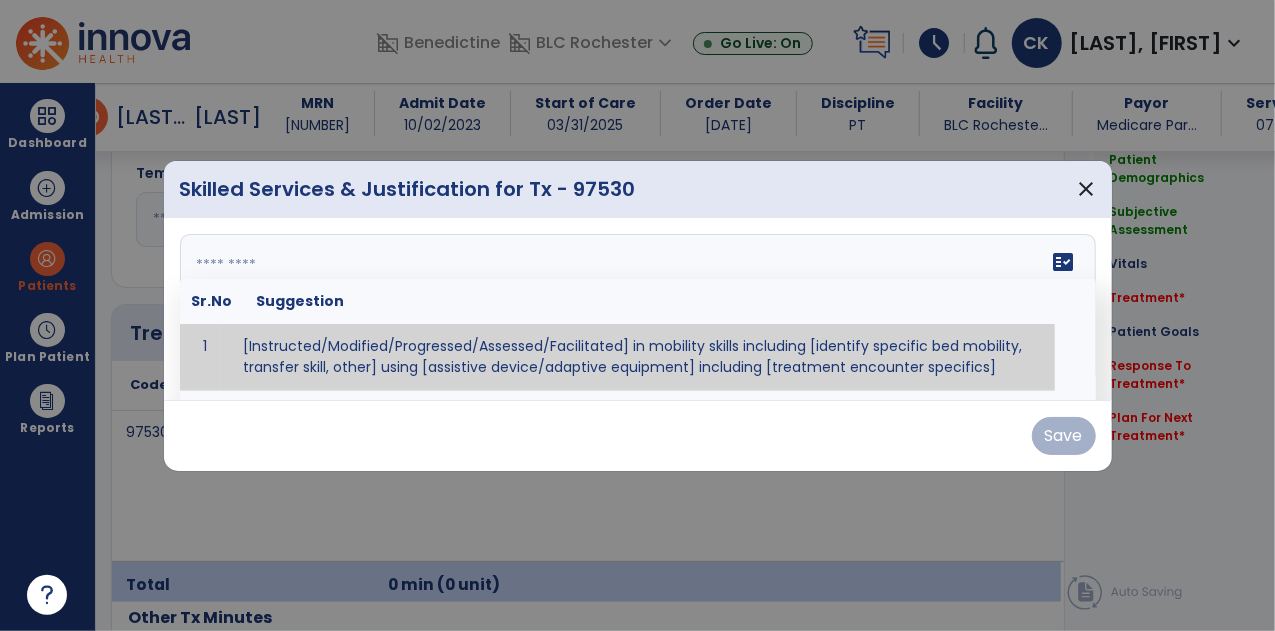 click on "fact_check  Sr.No Suggestion 1 [Instructed/Modified/Progressed/Assessed/Facilitated] in mobility skills including [identify specific bed mobility, transfer skill, other] using [assistive device/adaptive equipment] including [treatment encounter specifics]" at bounding box center [638, 309] 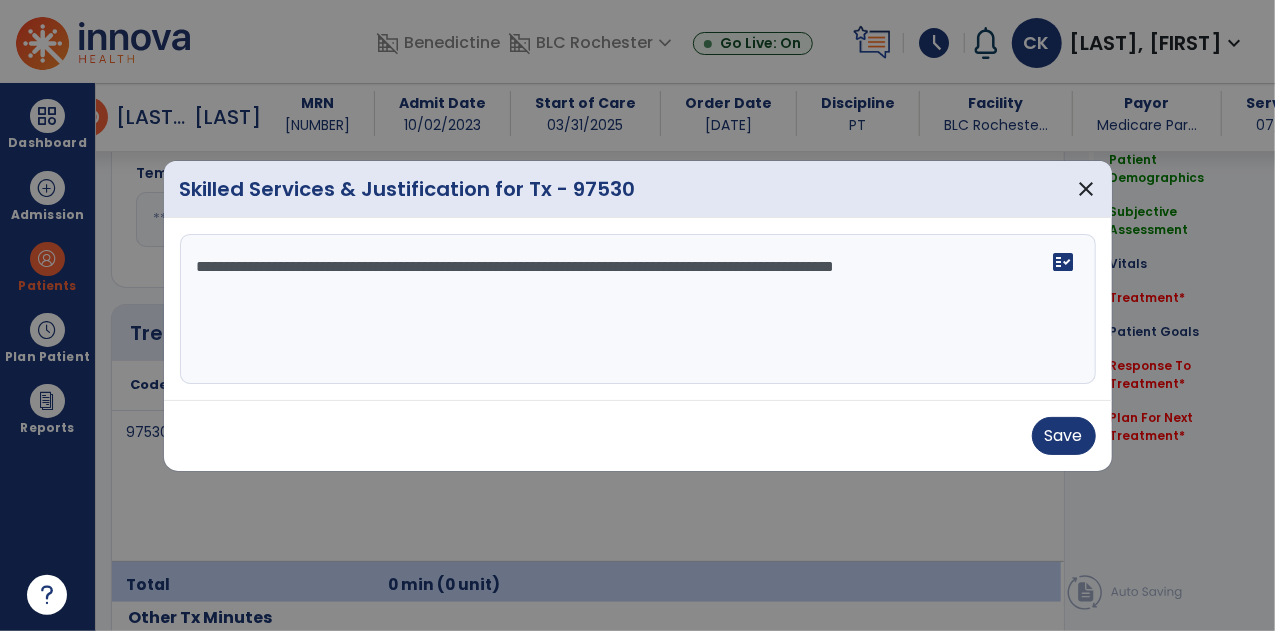 click on "**********" at bounding box center [638, 309] 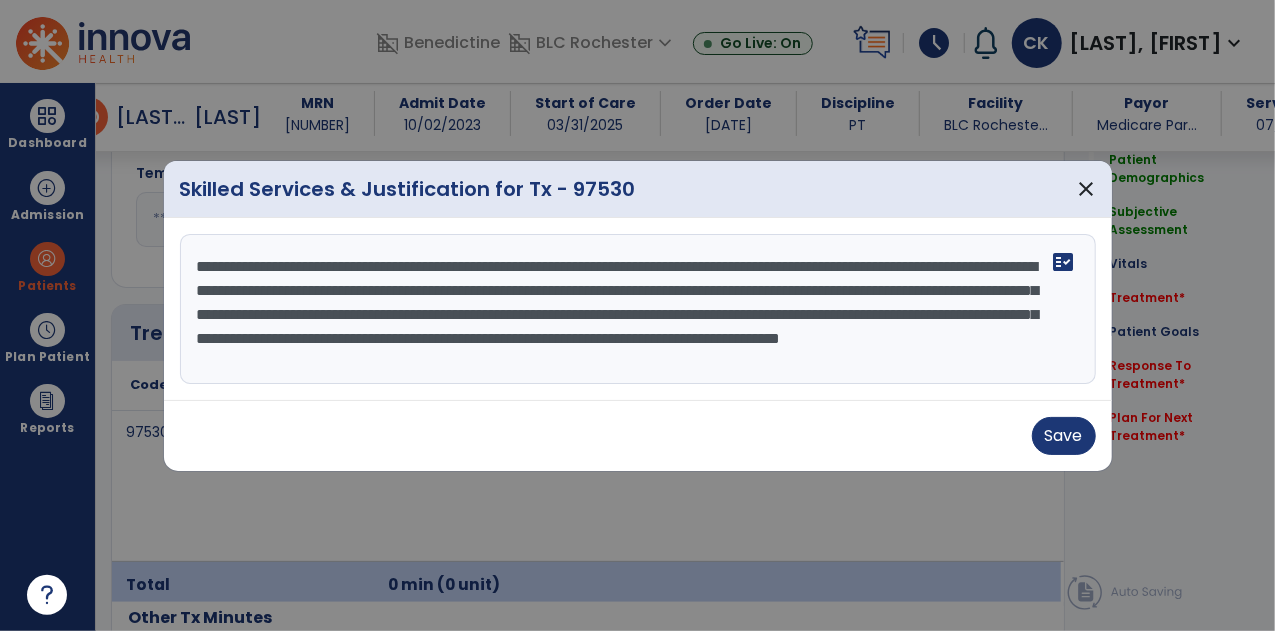 scroll, scrollTop: 14, scrollLeft: 0, axis: vertical 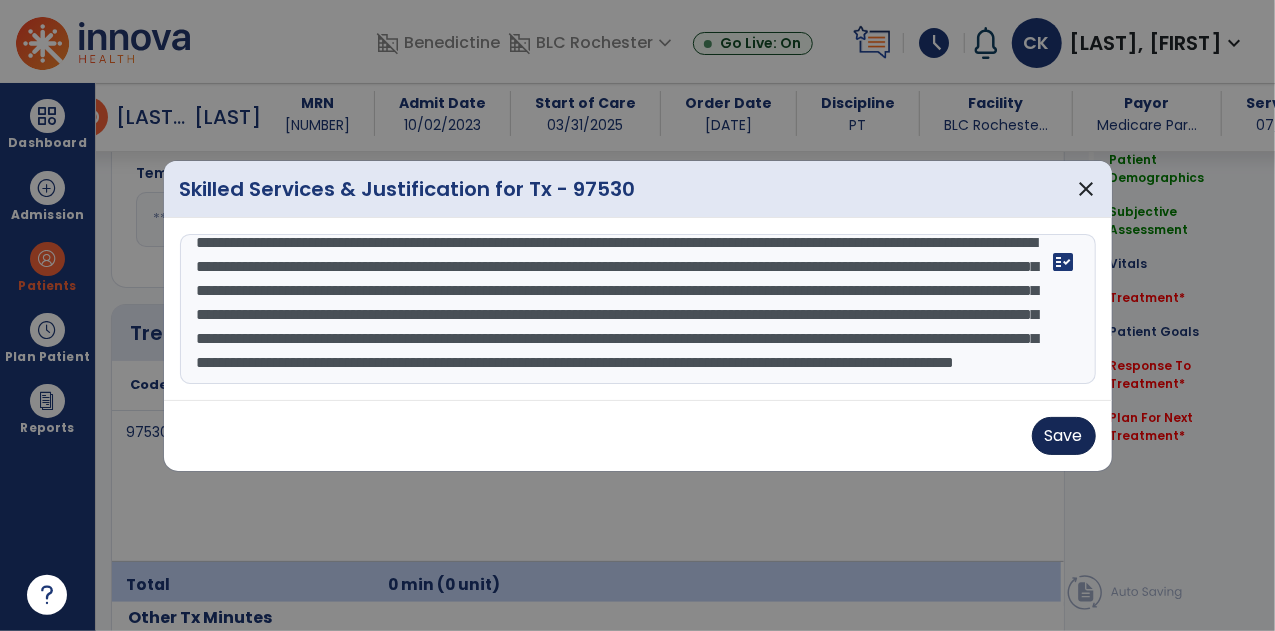type on "**********" 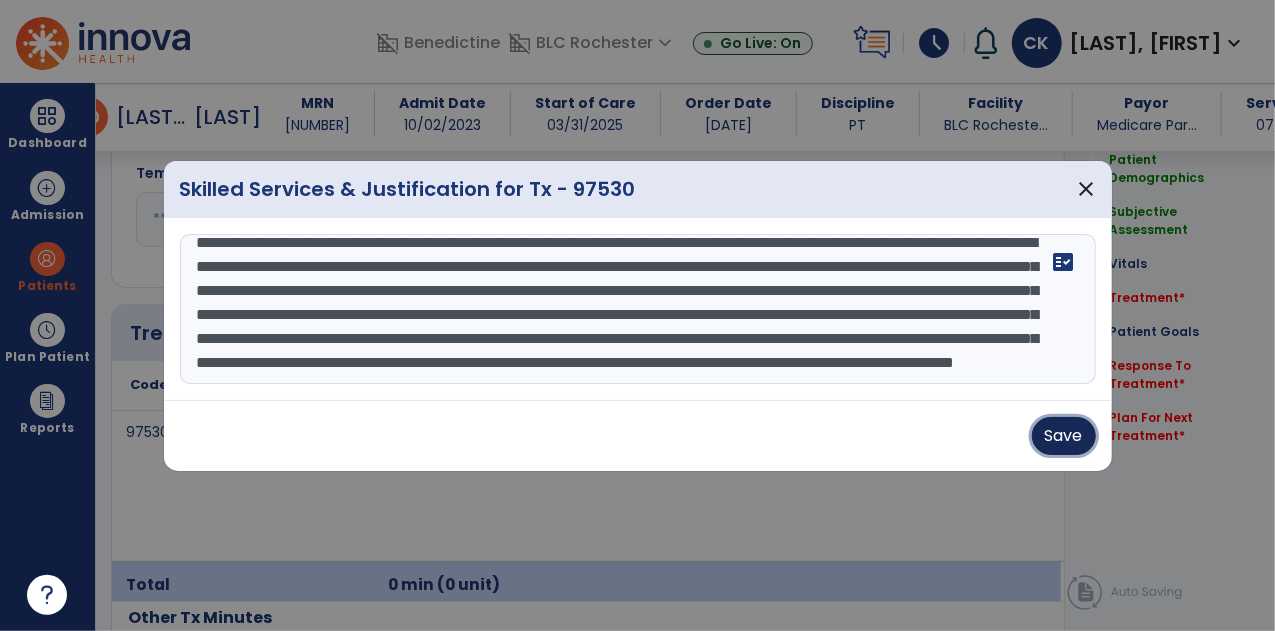 click on "Save" at bounding box center (1064, 436) 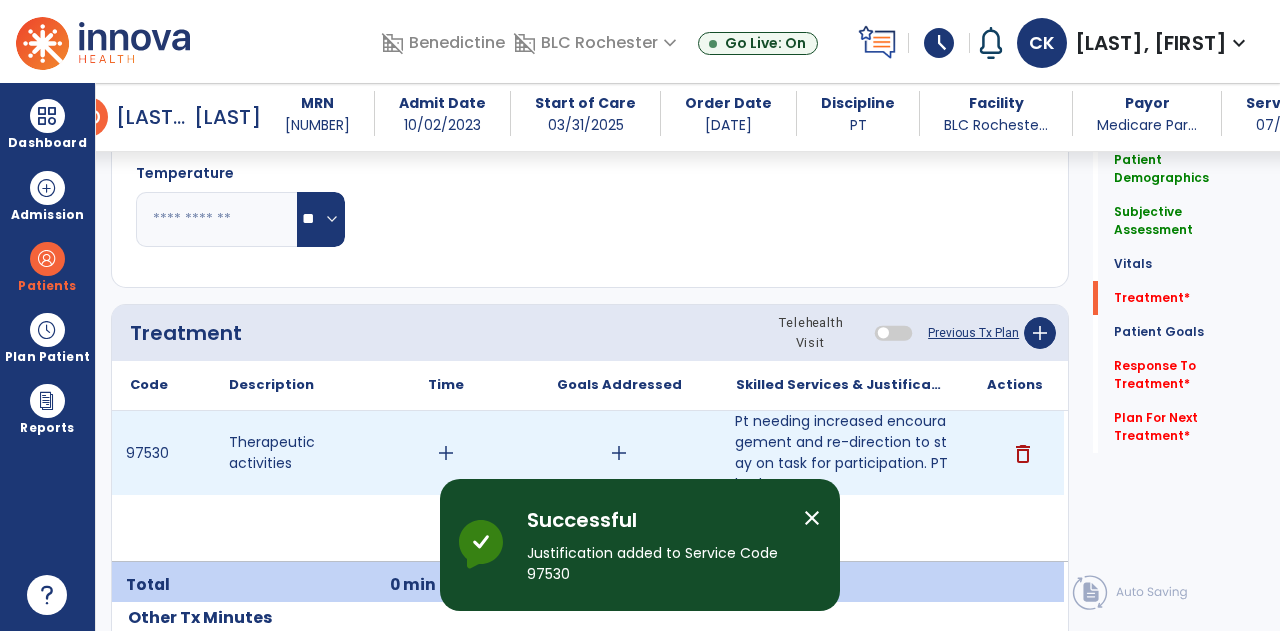 click on "add" at bounding box center (446, 453) 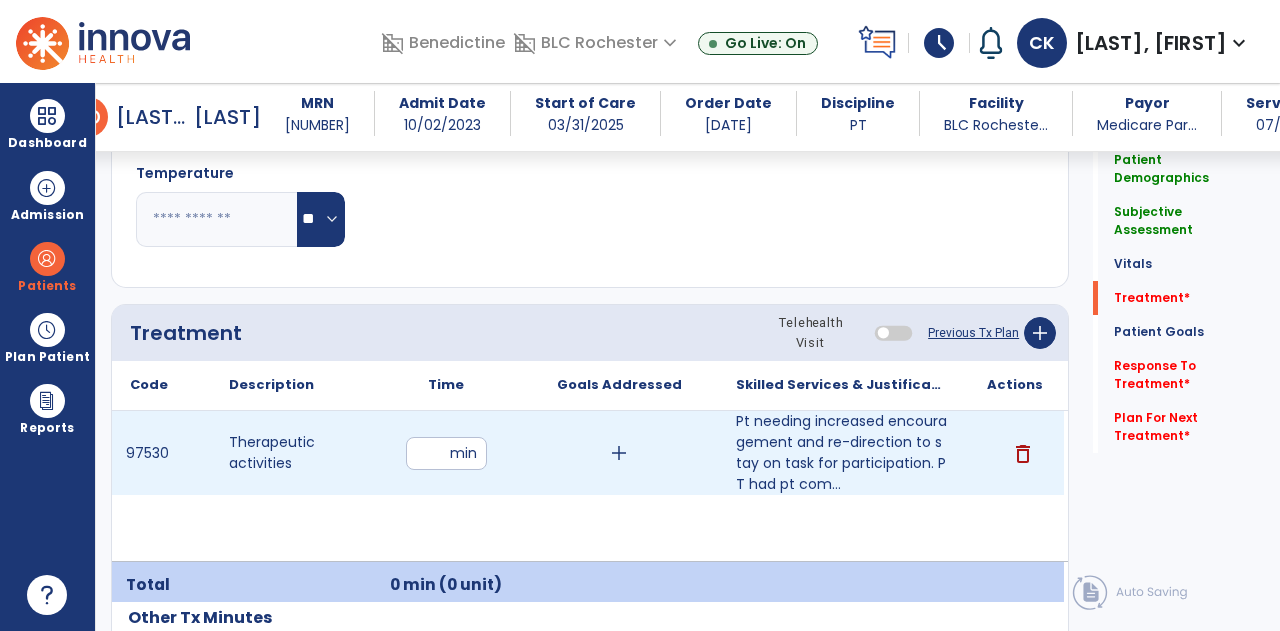 type on "**" 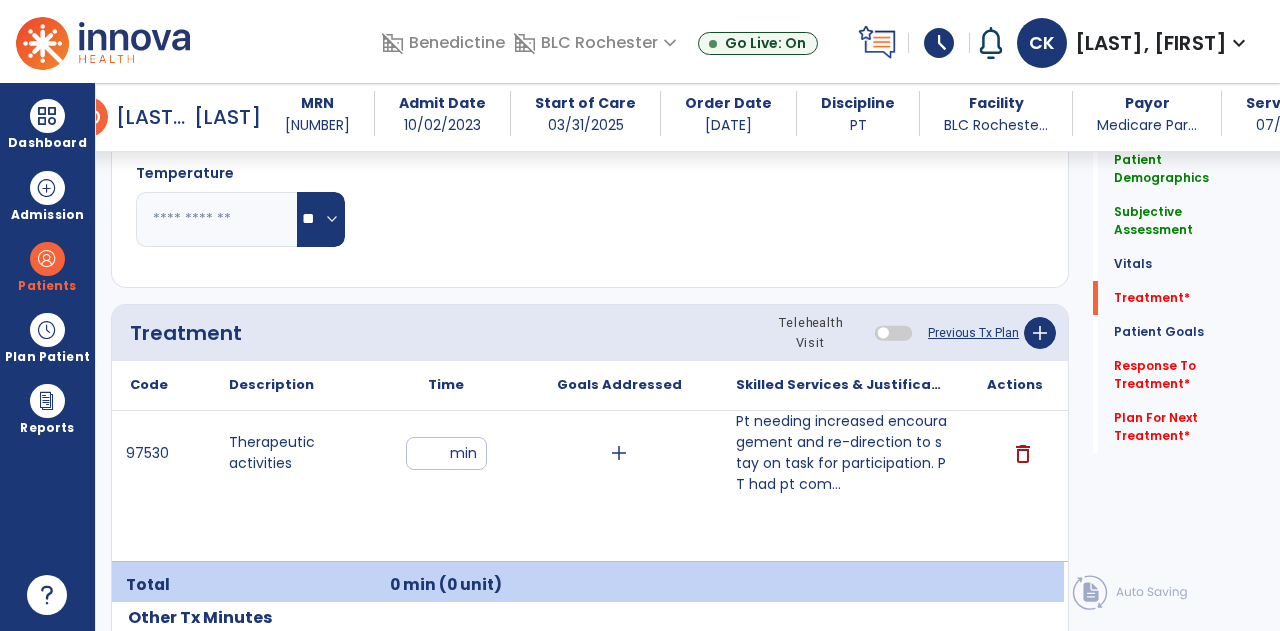 click on "Treatment Telehealth Visit  Previous Tx Plan   add" 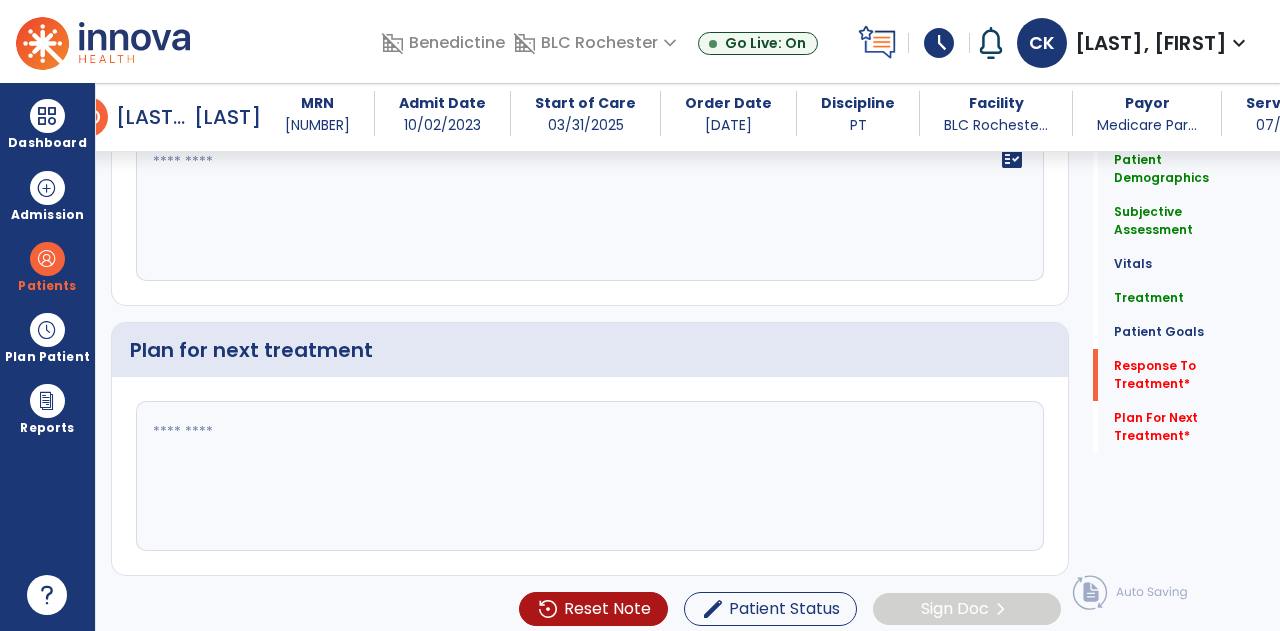 scroll, scrollTop: 2425, scrollLeft: 0, axis: vertical 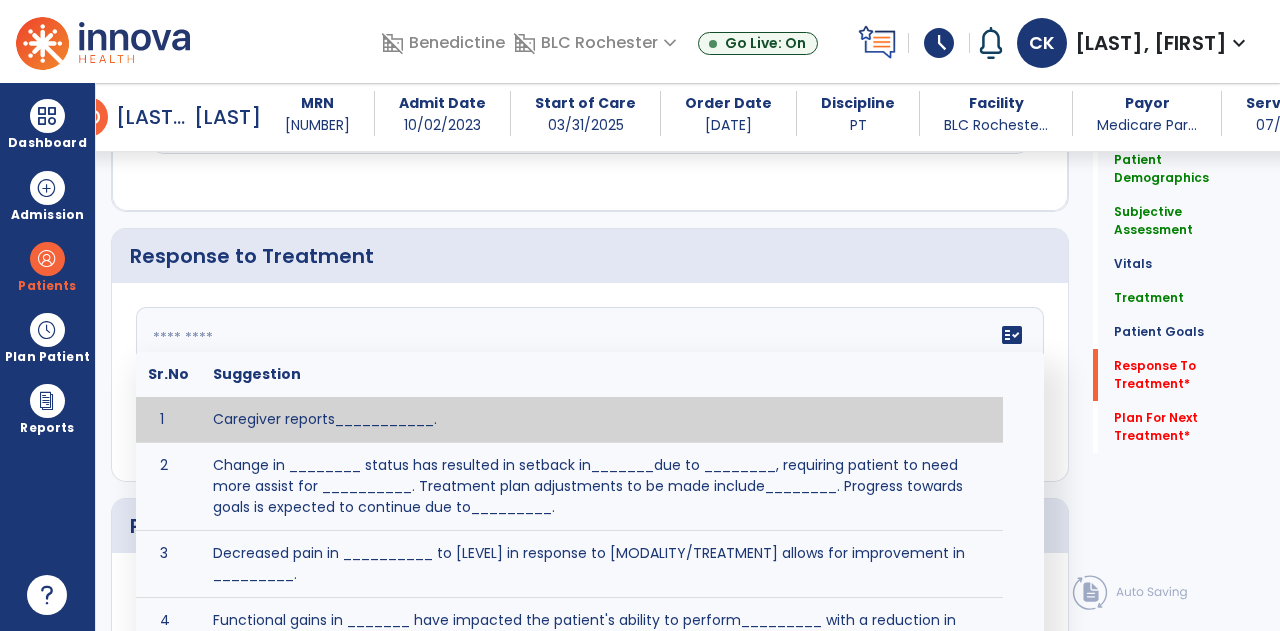 click on "fact_check  Sr.No Suggestion 1 Caregiver reports___________. 2 Change in ________ status has resulted in setback in_______due to ________, requiring patient to need more assist for __________.   Treatment plan adjustments to be made include________.  Progress towards goals is expected to continue due to_________. 3 Decreased pain in __________ to [LEVEL] in response to [MODALITY/TREATMENT] allows for improvement in _________. 4 Functional gains in _______ have impacted the patient's ability to perform_________ with a reduction in assist levels to_________. 5 Functional progress this week has been significant due to__________. 6 Gains in ________ have improved the patient's ability to perform ______with decreased levels of assist to___________. 7 Improvement in ________allows patient to tolerate higher levels of challenges in_________. 8 Pain in [AREA] has decreased to [LEVEL] in response to [TREATMENT/MODALITY], allowing fore ease in completing__________. 9 10 11 12 13 14 15 16 17 18 19 20 21" 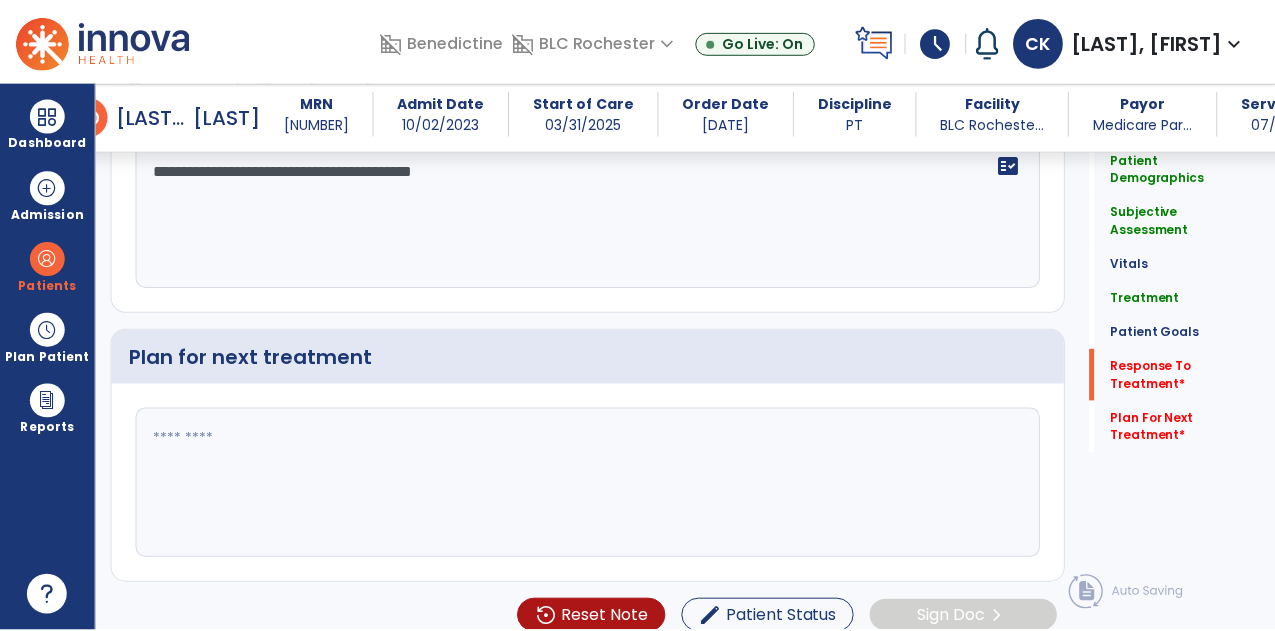 scroll, scrollTop: 2601, scrollLeft: 0, axis: vertical 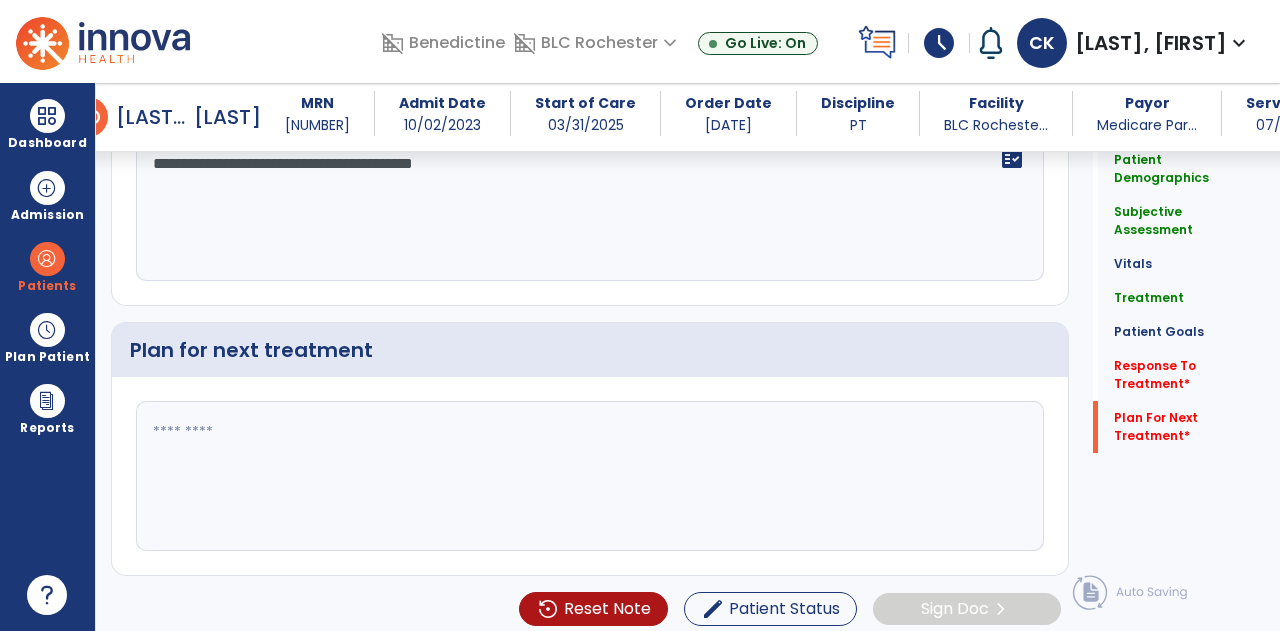 type on "**********" 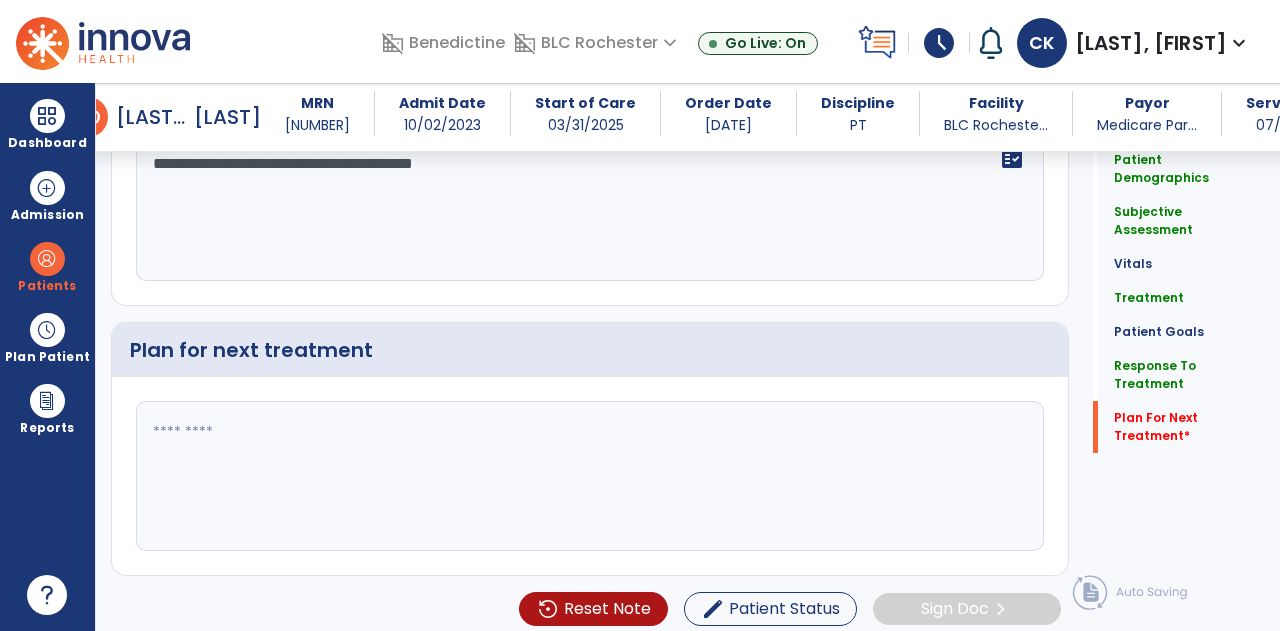 click 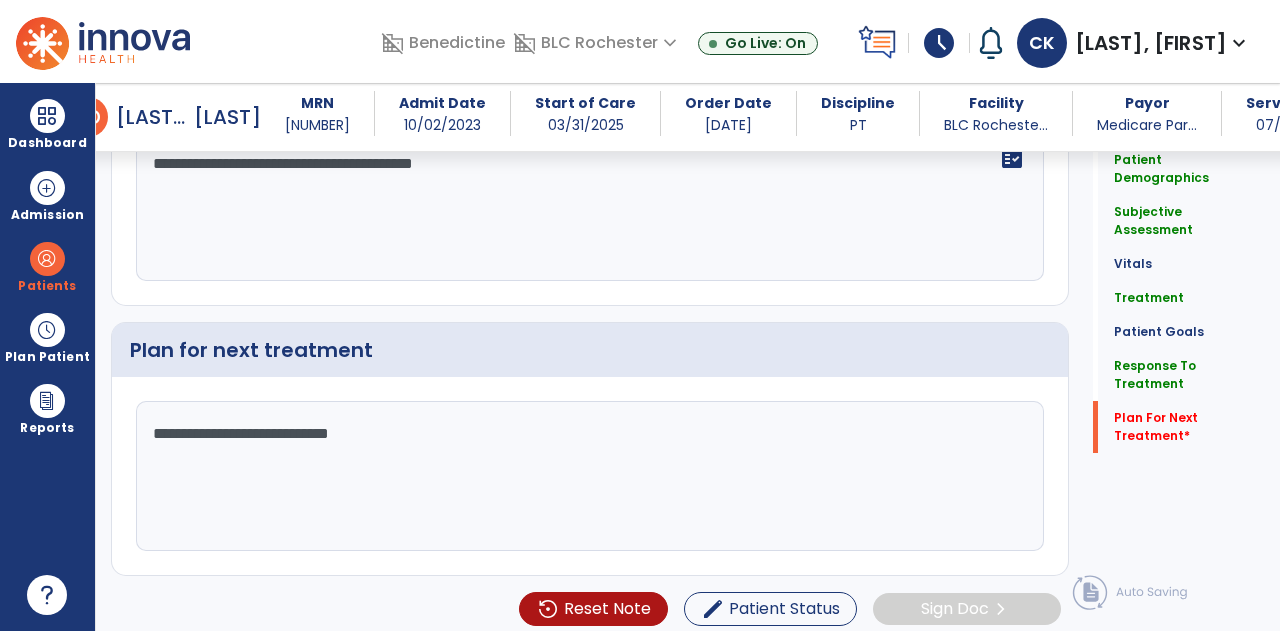 type on "**********" 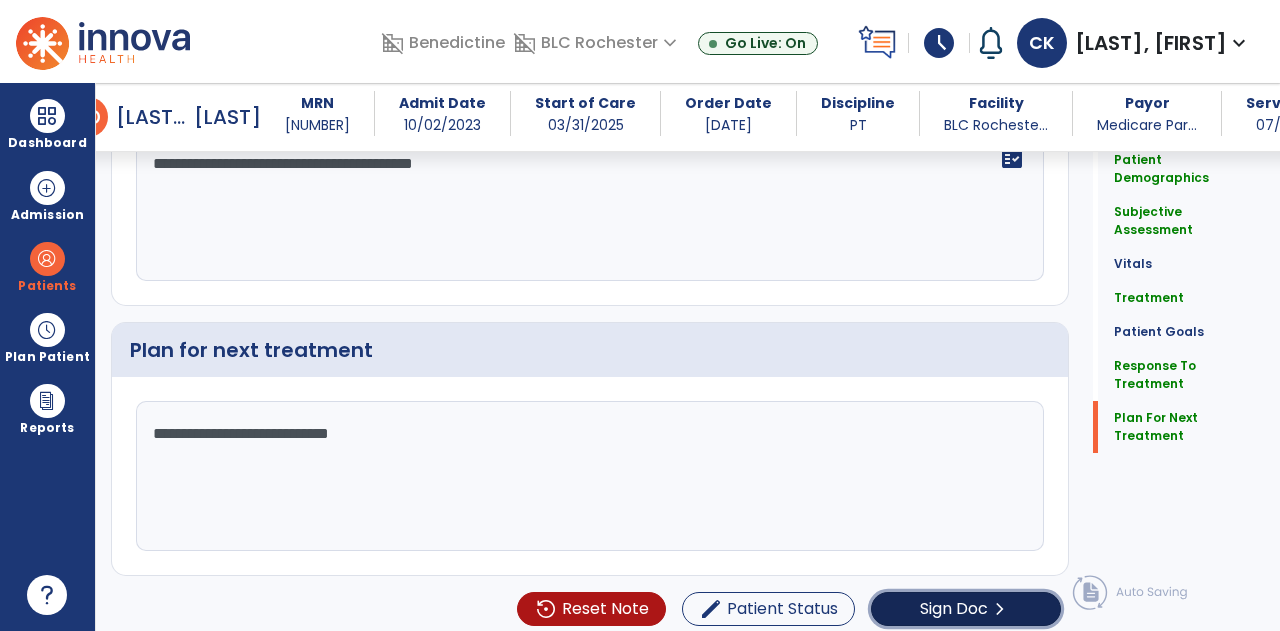 click on "chevron_right" 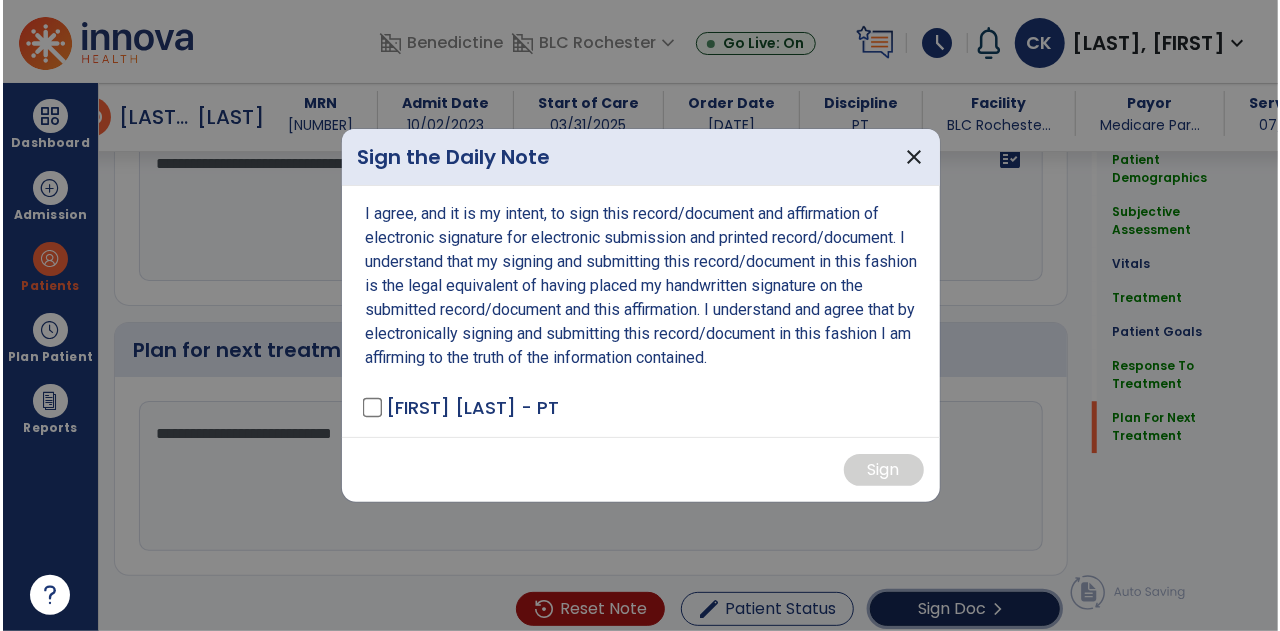 scroll, scrollTop: 2601, scrollLeft: 0, axis: vertical 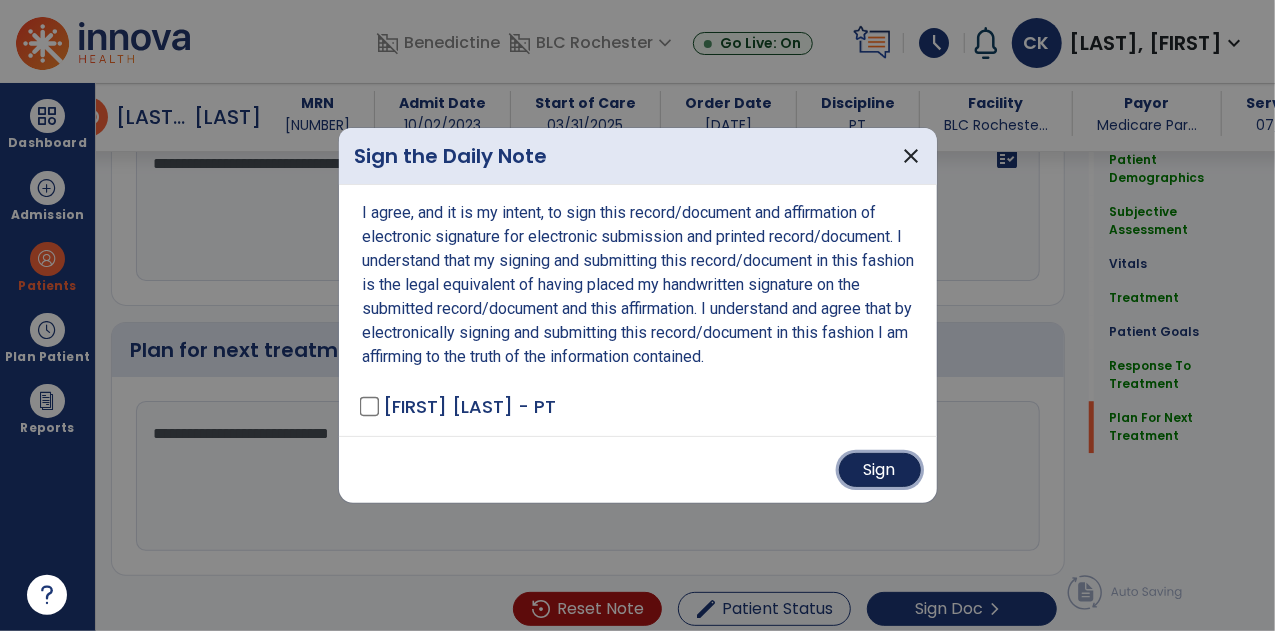 click on "Sign" at bounding box center (880, 470) 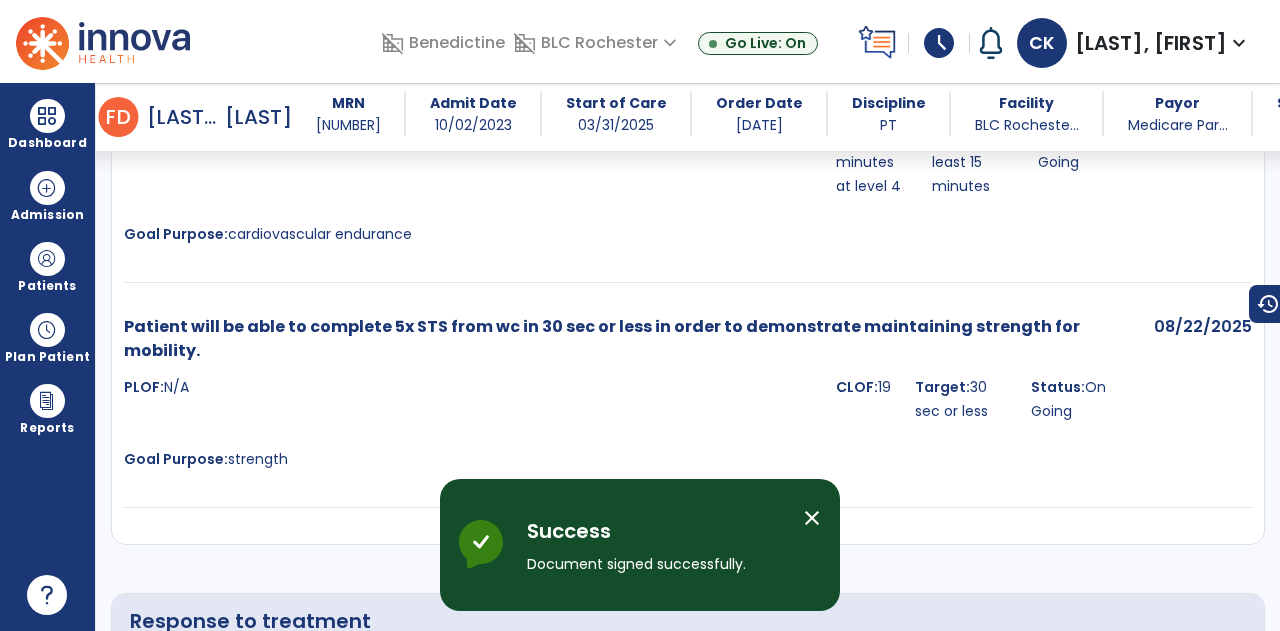 scroll, scrollTop: 3926, scrollLeft: 0, axis: vertical 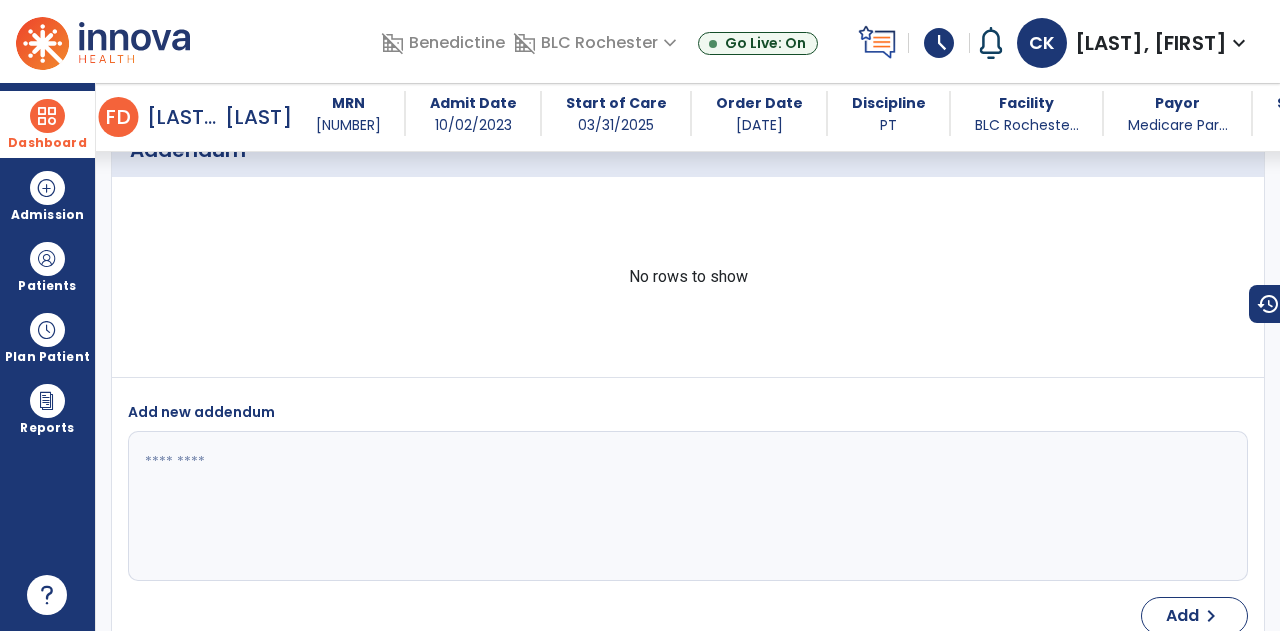 click at bounding box center (47, 116) 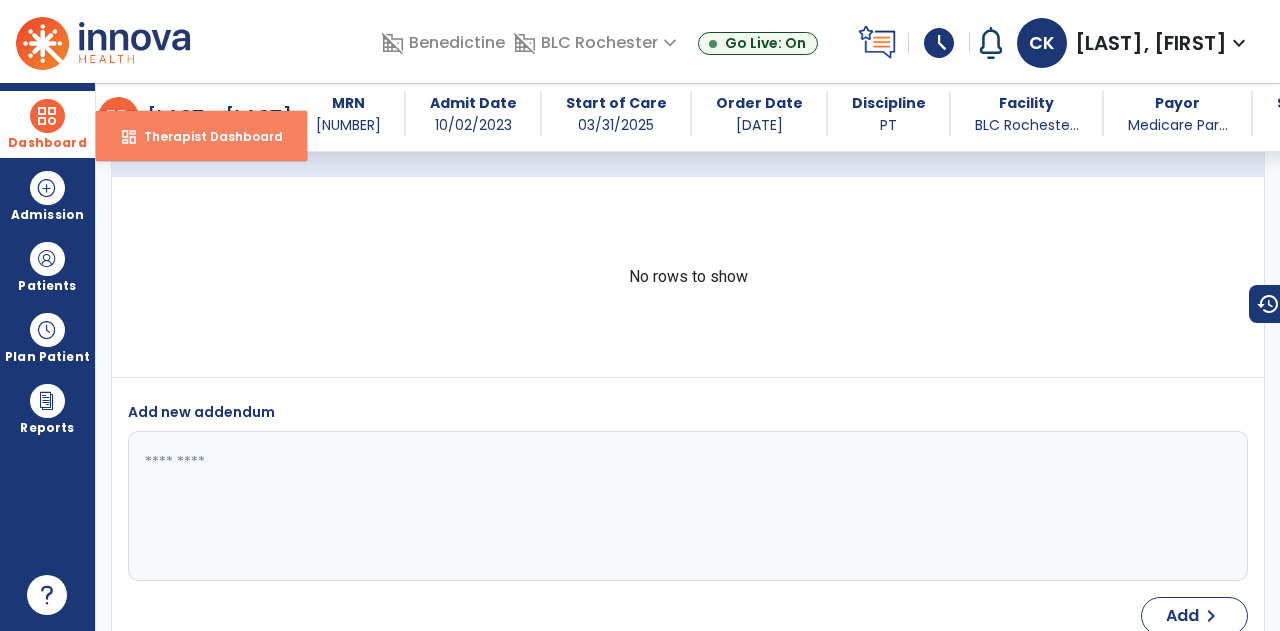 click on "Therapist Dashboard" at bounding box center [205, 136] 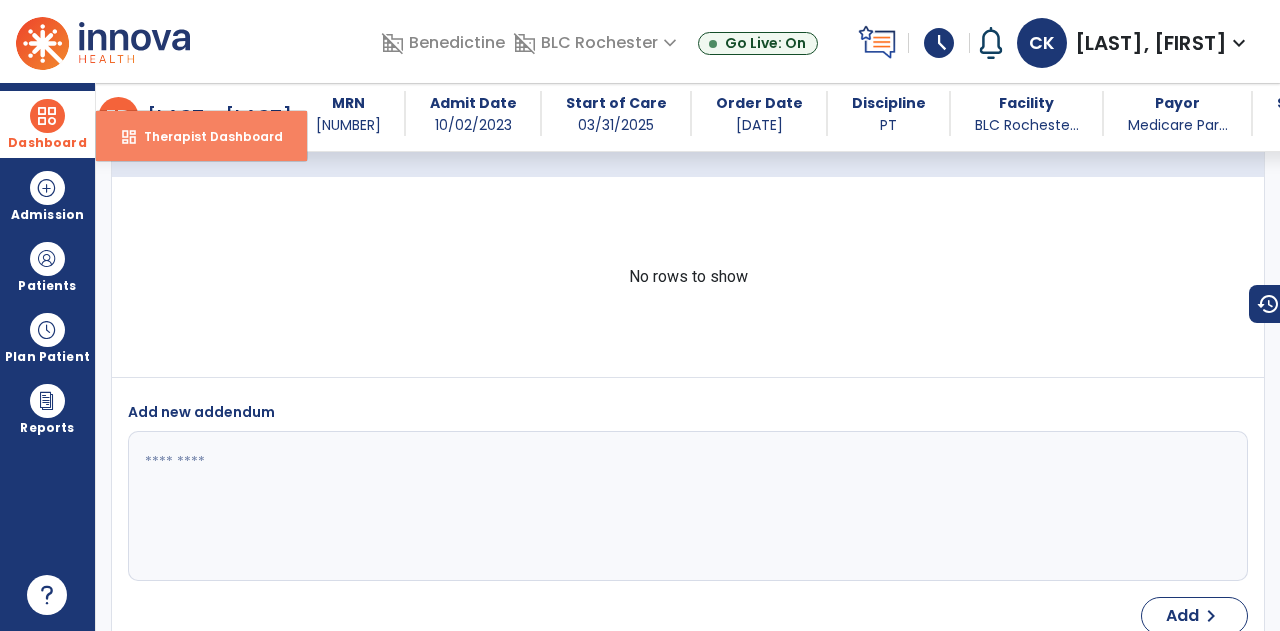 select on "****" 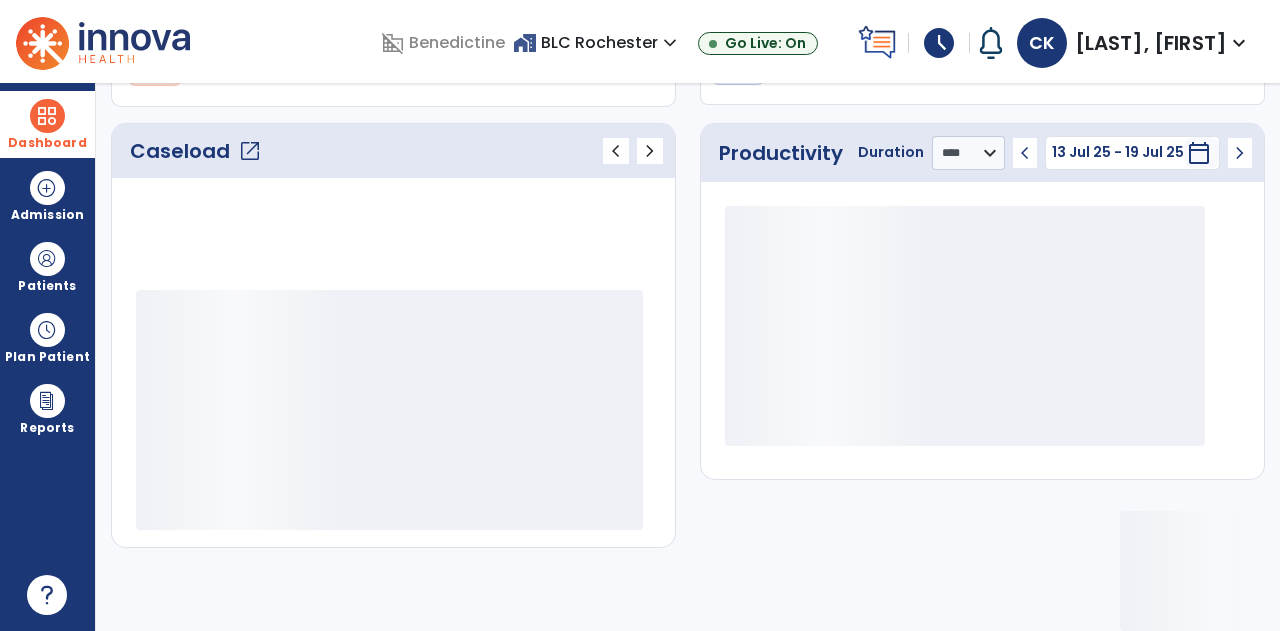 scroll, scrollTop: 271, scrollLeft: 0, axis: vertical 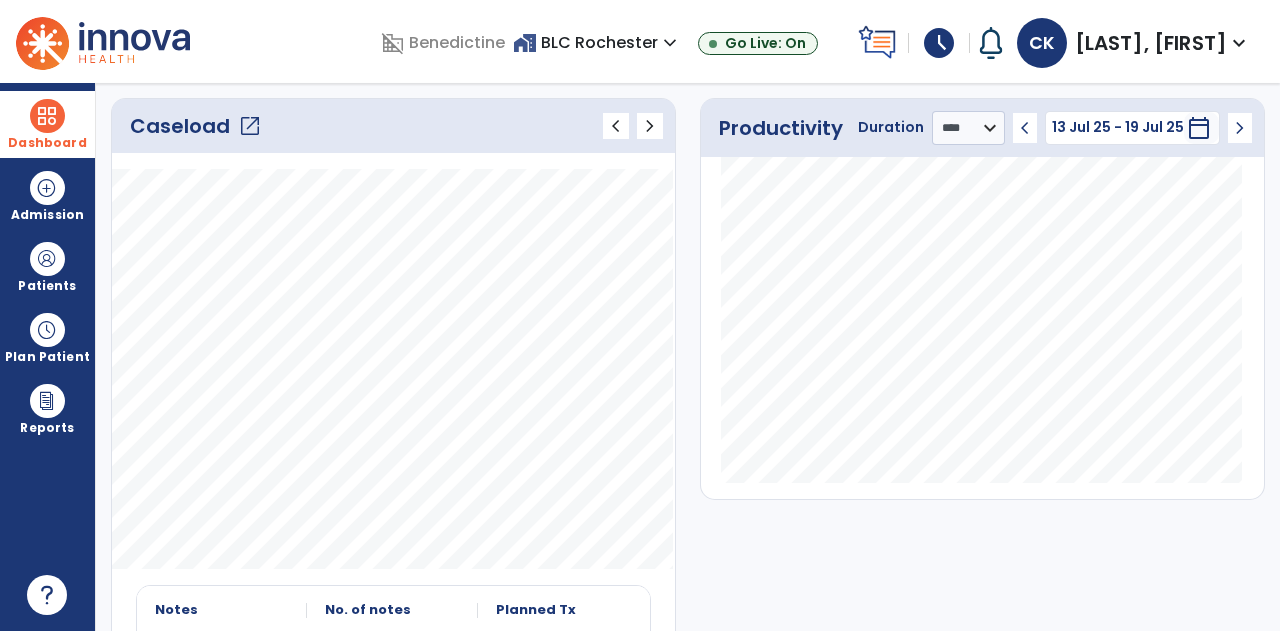 click on "open_in_new" 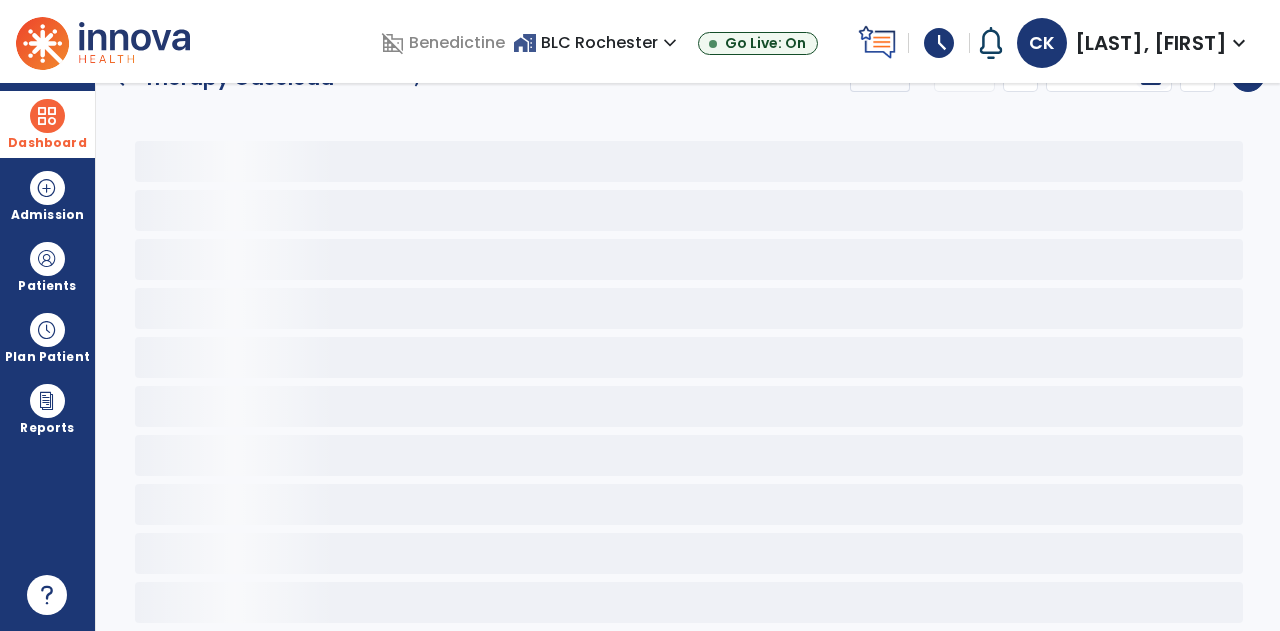 scroll, scrollTop: 28, scrollLeft: 0, axis: vertical 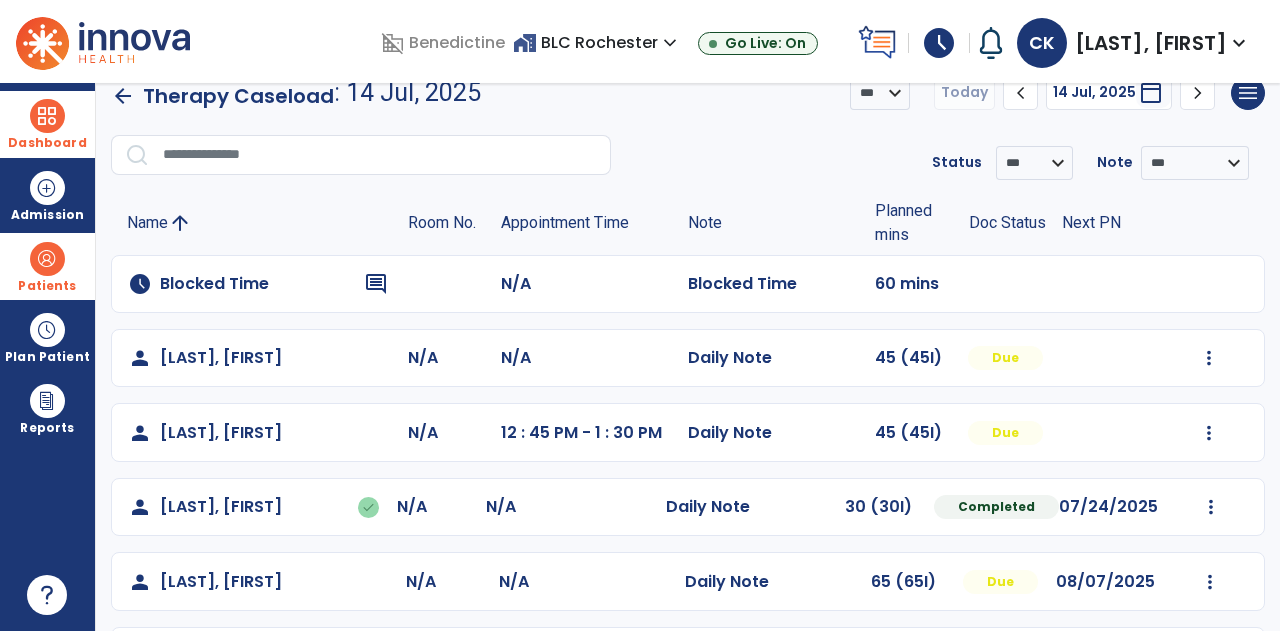 click at bounding box center (47, 259) 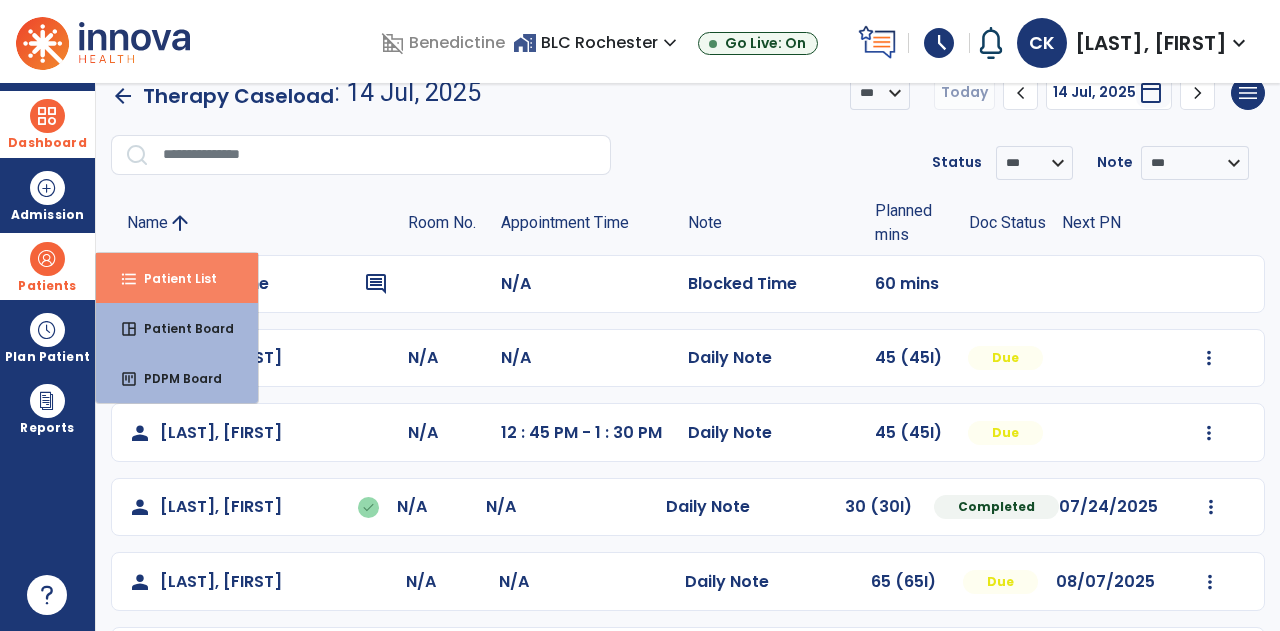 click on "format_list_bulleted  Patient List" at bounding box center (177, 278) 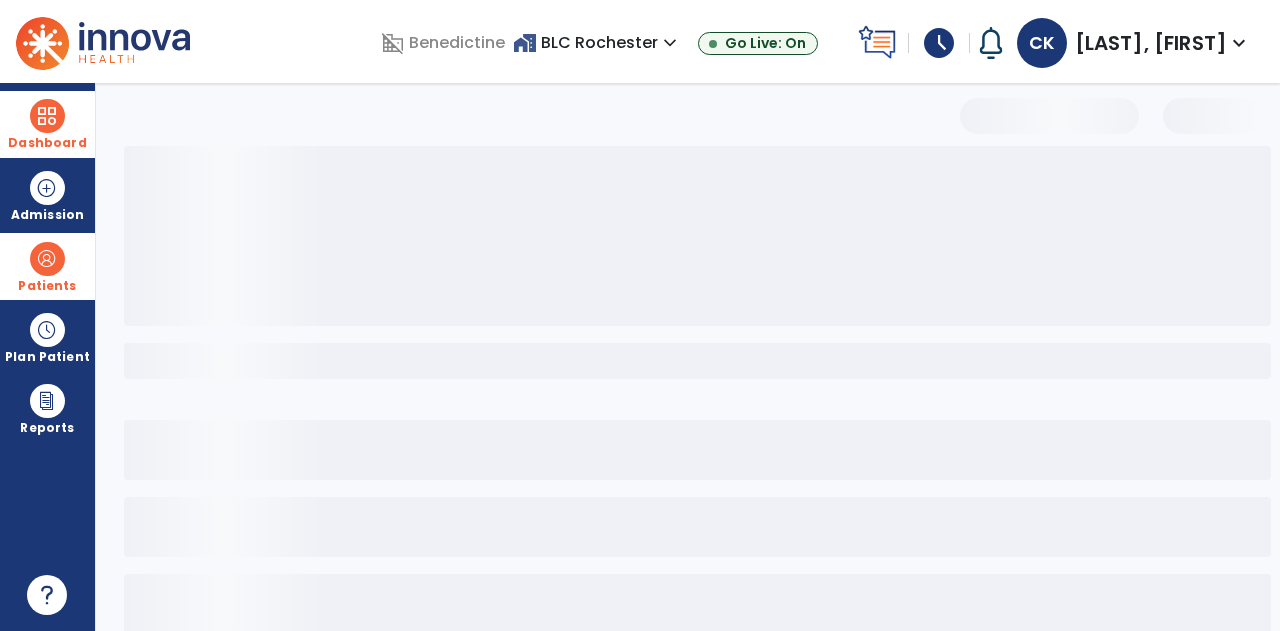 select on "***" 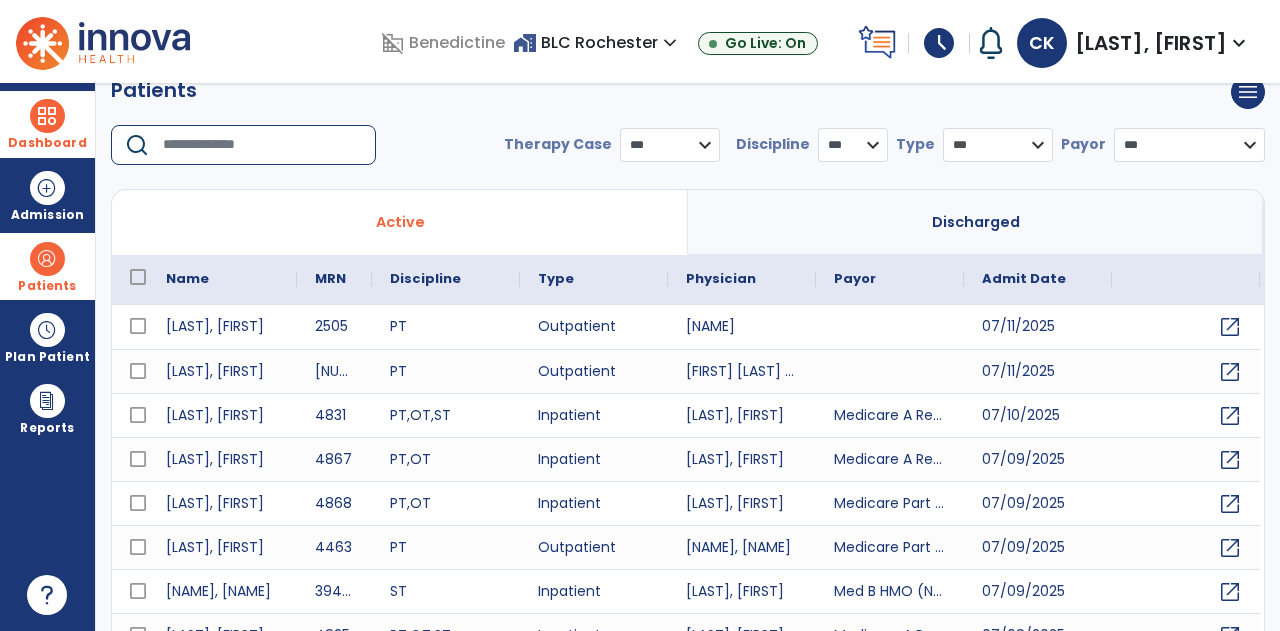 click at bounding box center (262, 145) 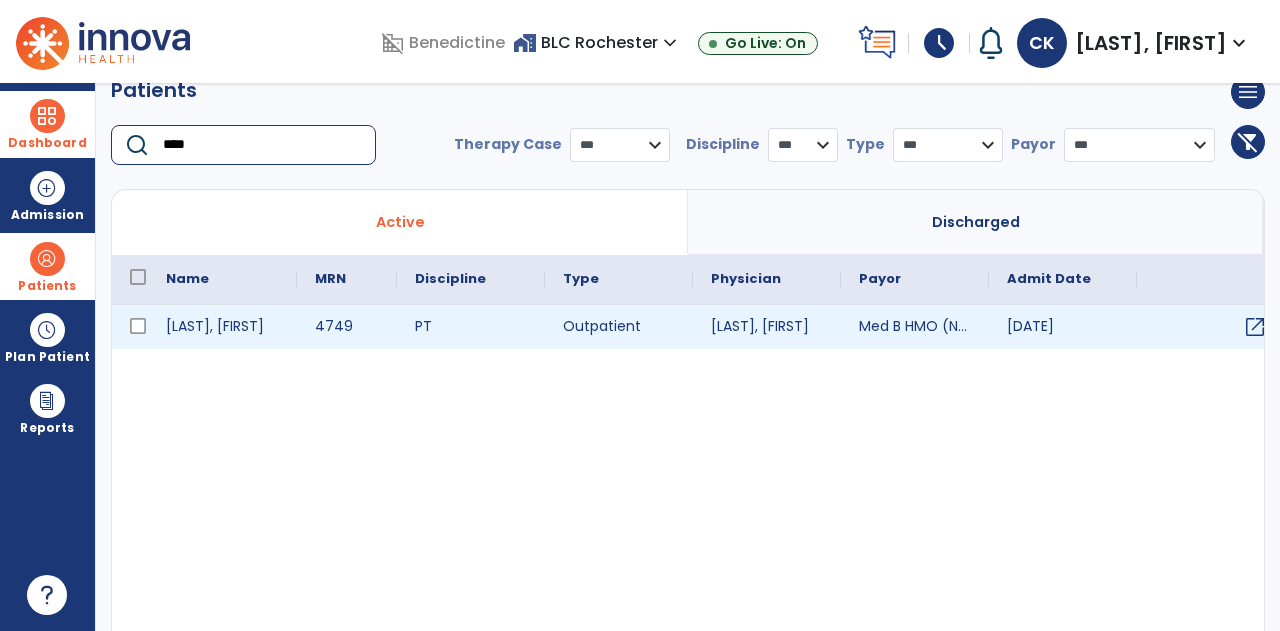 type on "****" 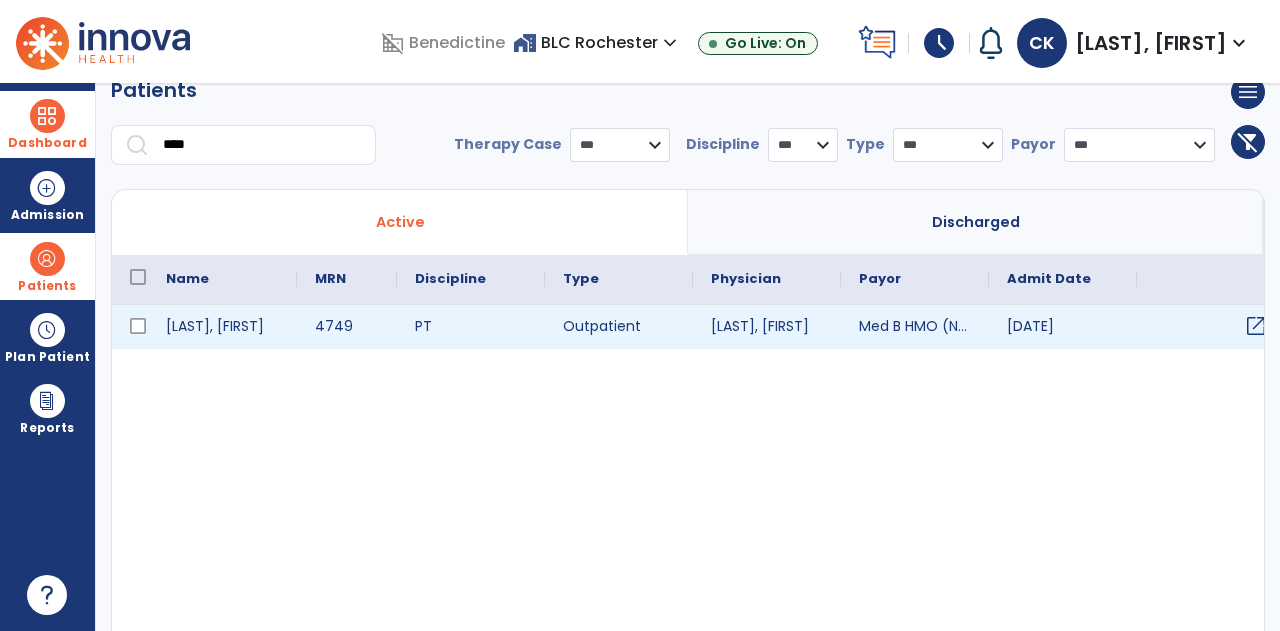 click on "open_in_new" at bounding box center (1256, 326) 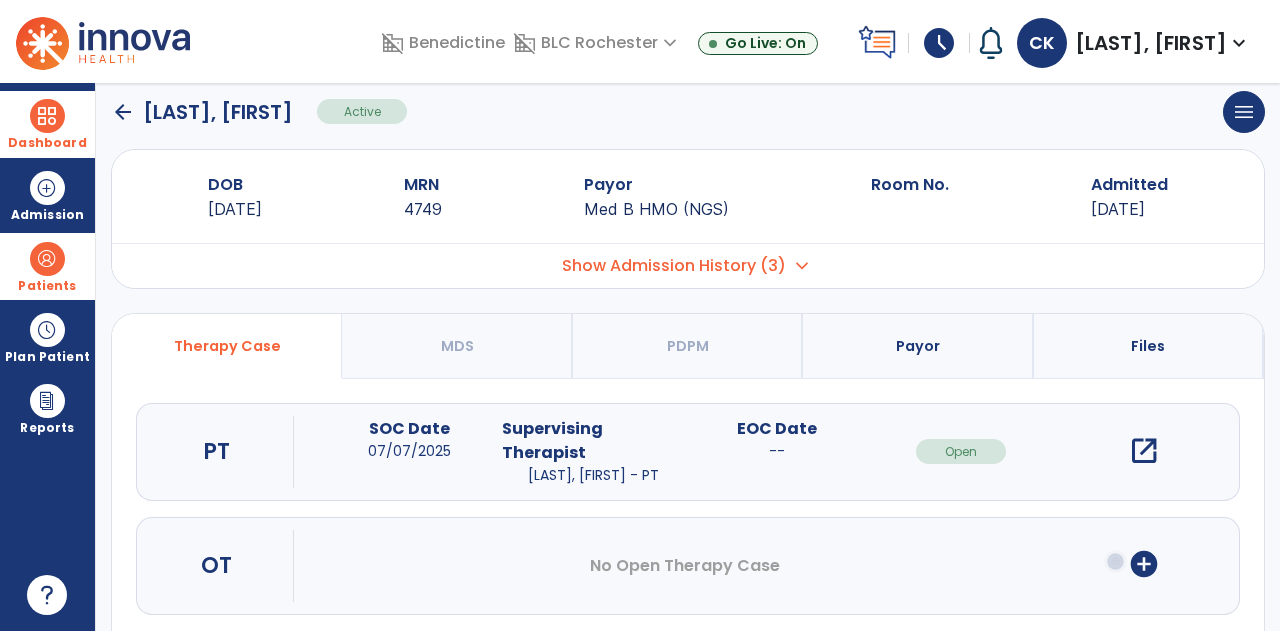 click on "open_in_new" at bounding box center (1144, 451) 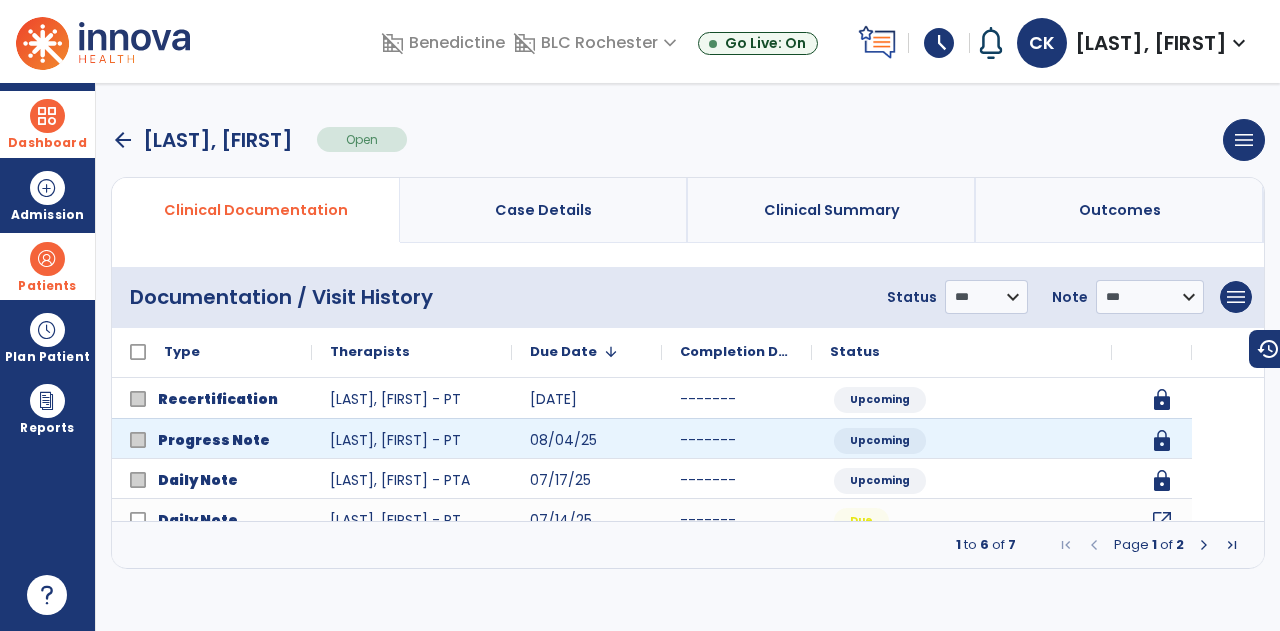 scroll, scrollTop: 0, scrollLeft: 0, axis: both 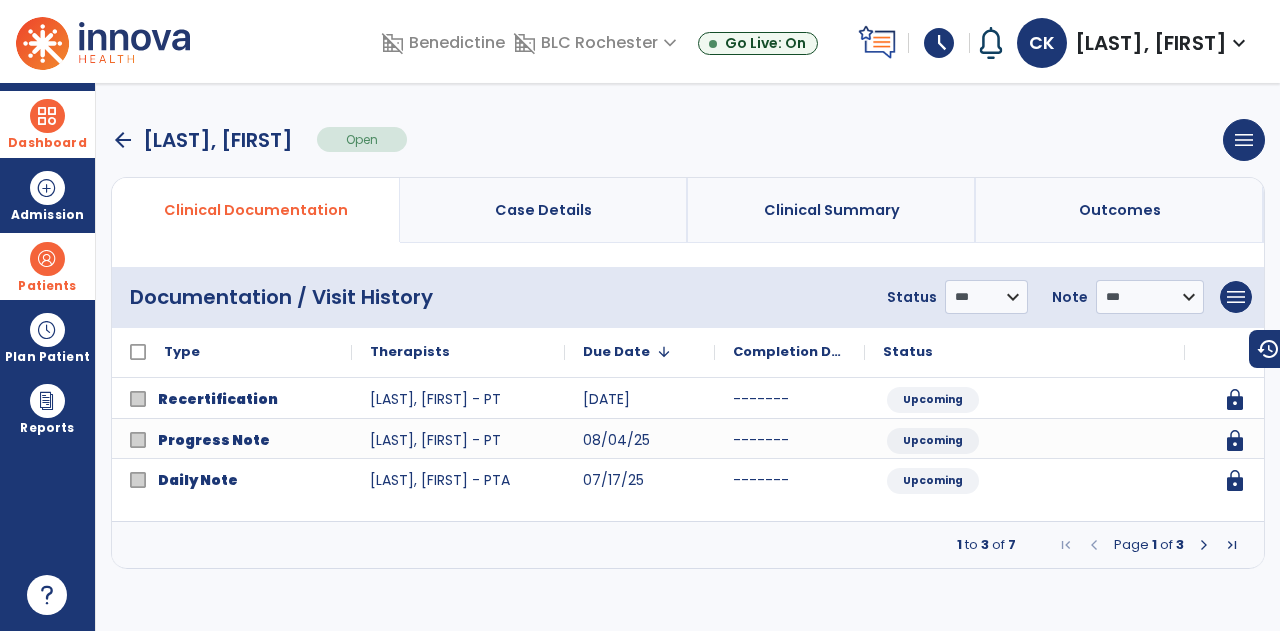 click at bounding box center [1204, 545] 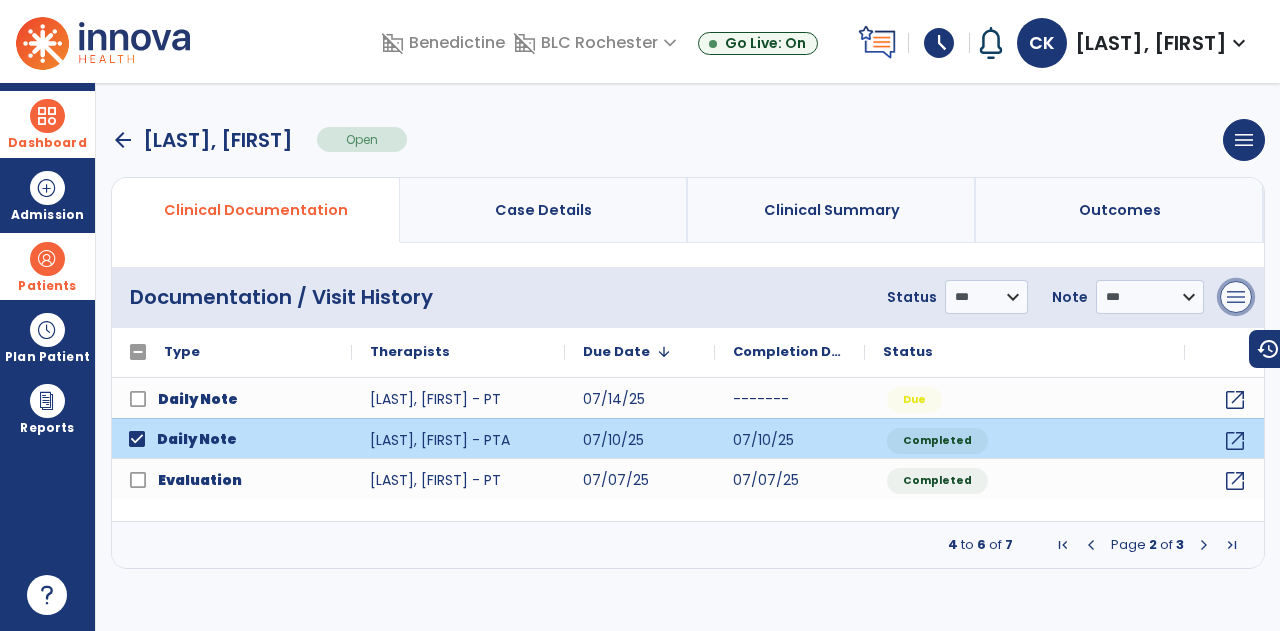 click on "menu" at bounding box center (1236, 297) 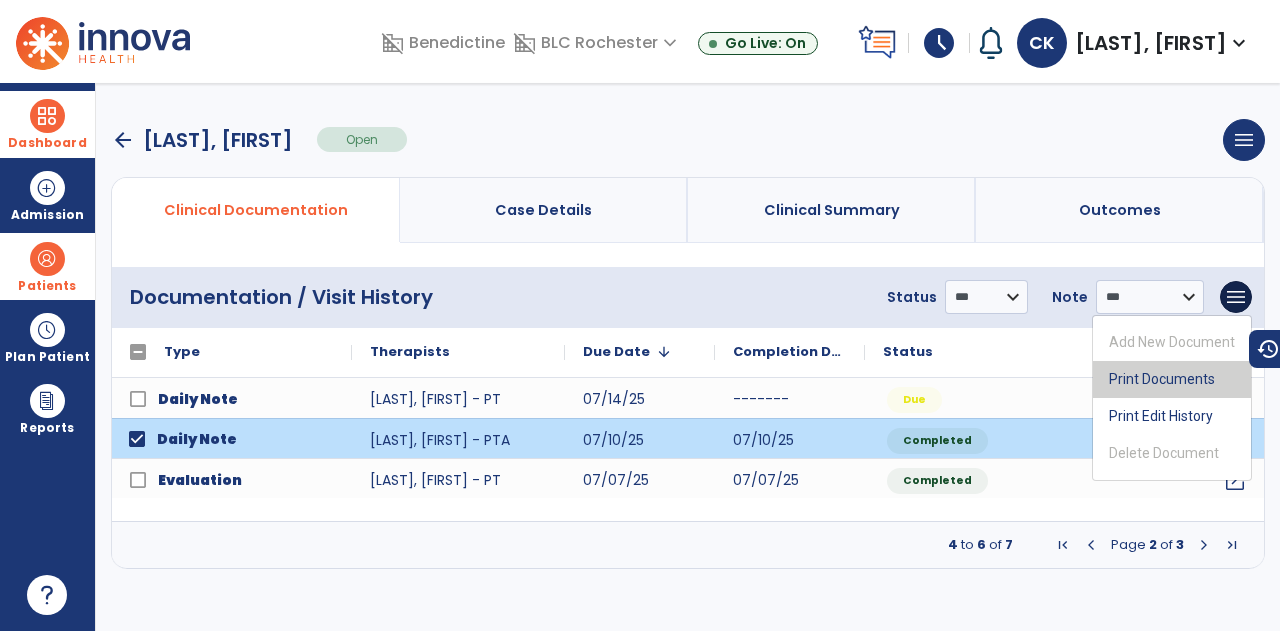 click on "Print Documents" at bounding box center [1172, 379] 